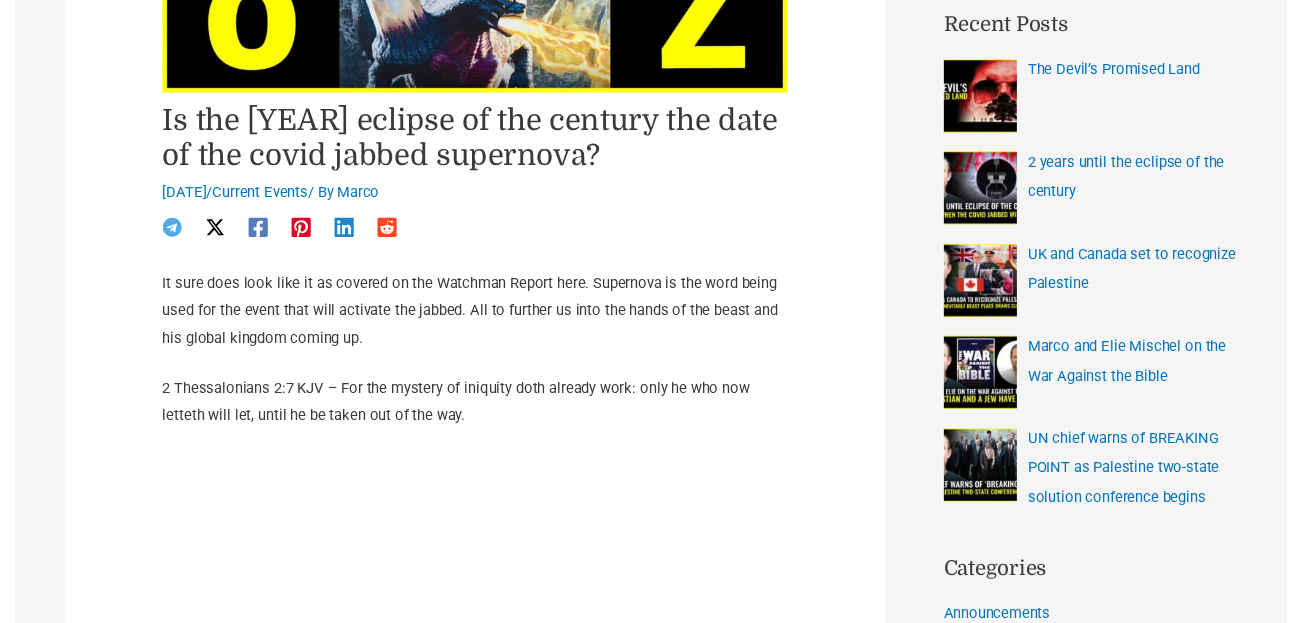 scroll, scrollTop: 540, scrollLeft: 0, axis: vertical 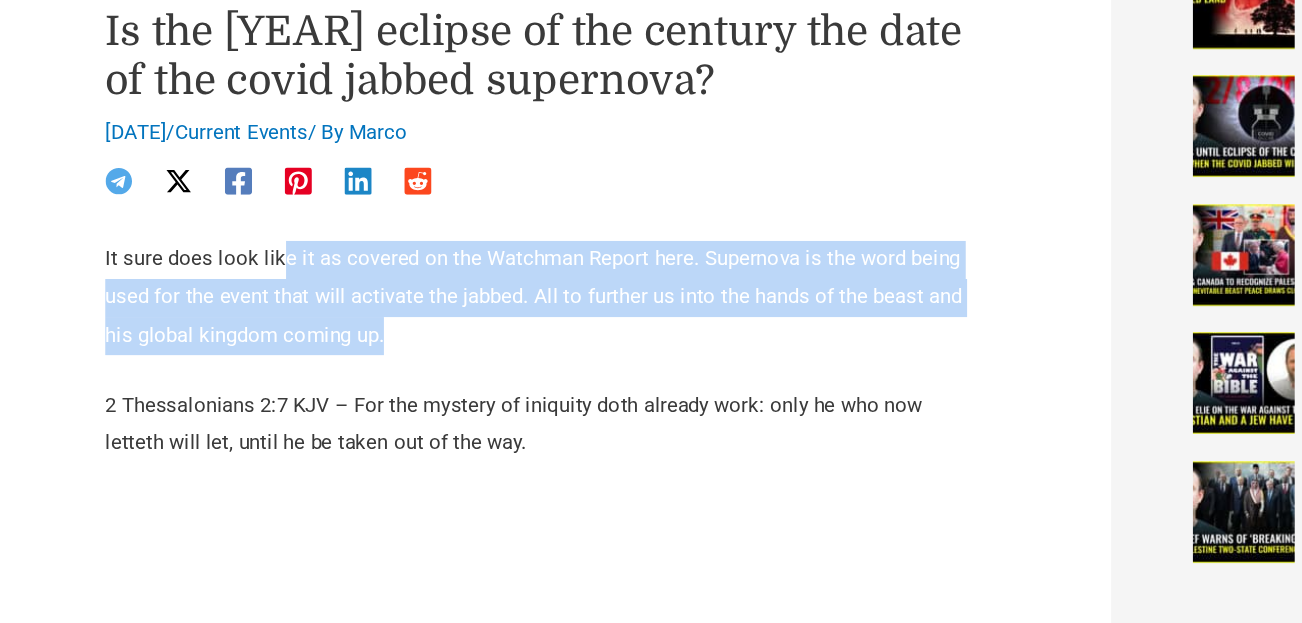 drag, startPoint x: 343, startPoint y: 254, endPoint x: 208, endPoint y: 183, distance: 152.53197 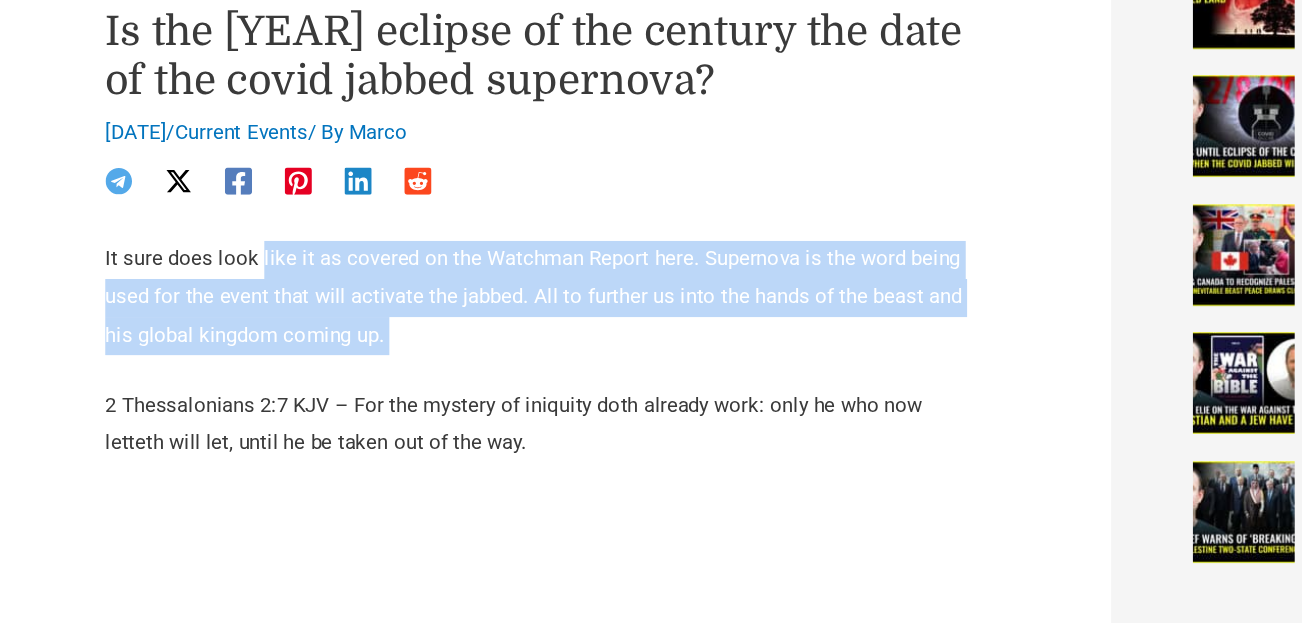 drag, startPoint x: 208, startPoint y: 183, endPoint x: 325, endPoint y: 232, distance: 126.84637 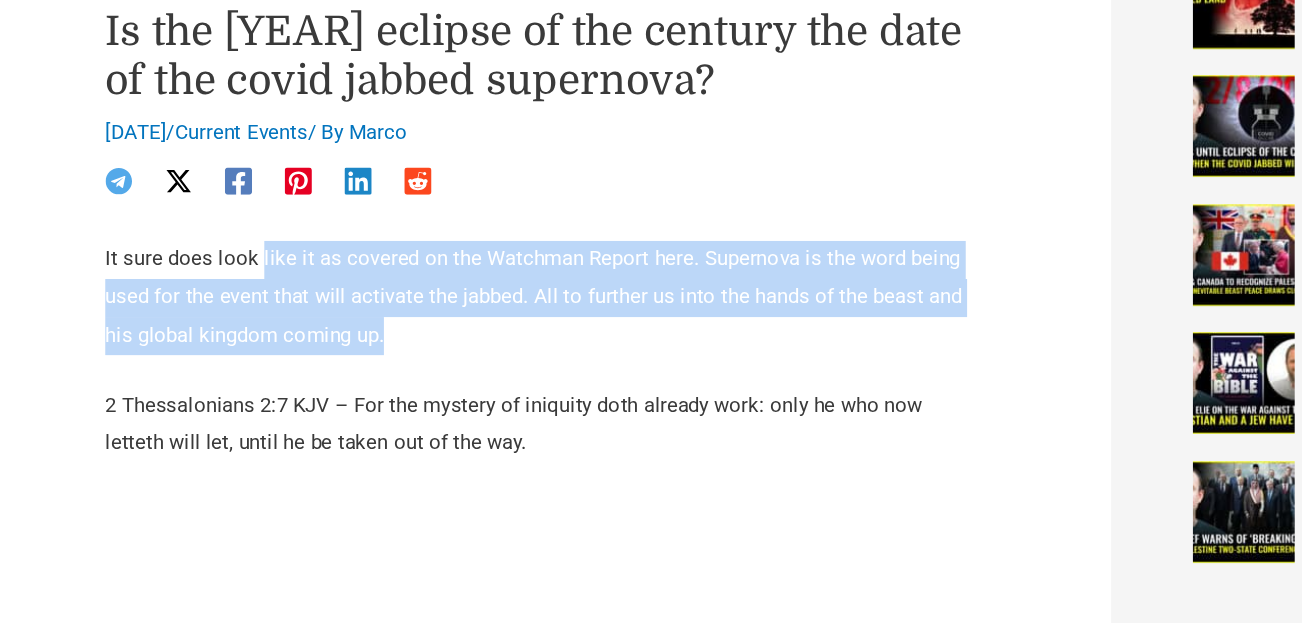 drag, startPoint x: 198, startPoint y: 188, endPoint x: 306, endPoint y: 230, distance: 115.87925 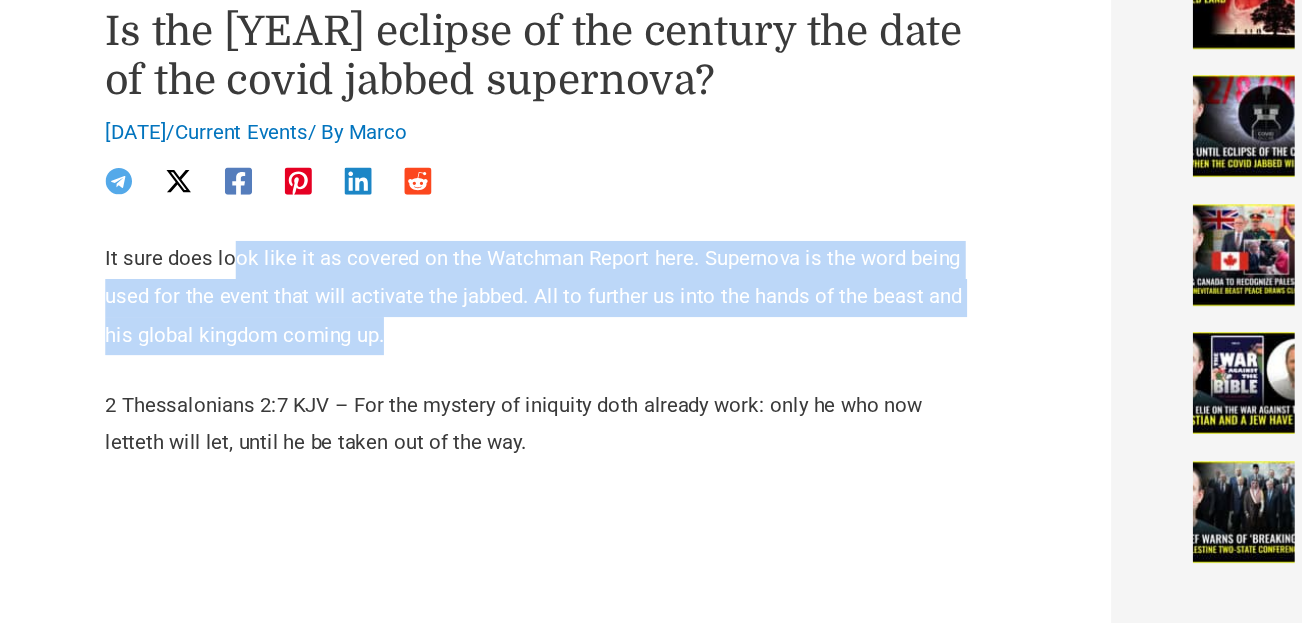 drag, startPoint x: 310, startPoint y: 230, endPoint x: 169, endPoint y: 182, distance: 148.9463 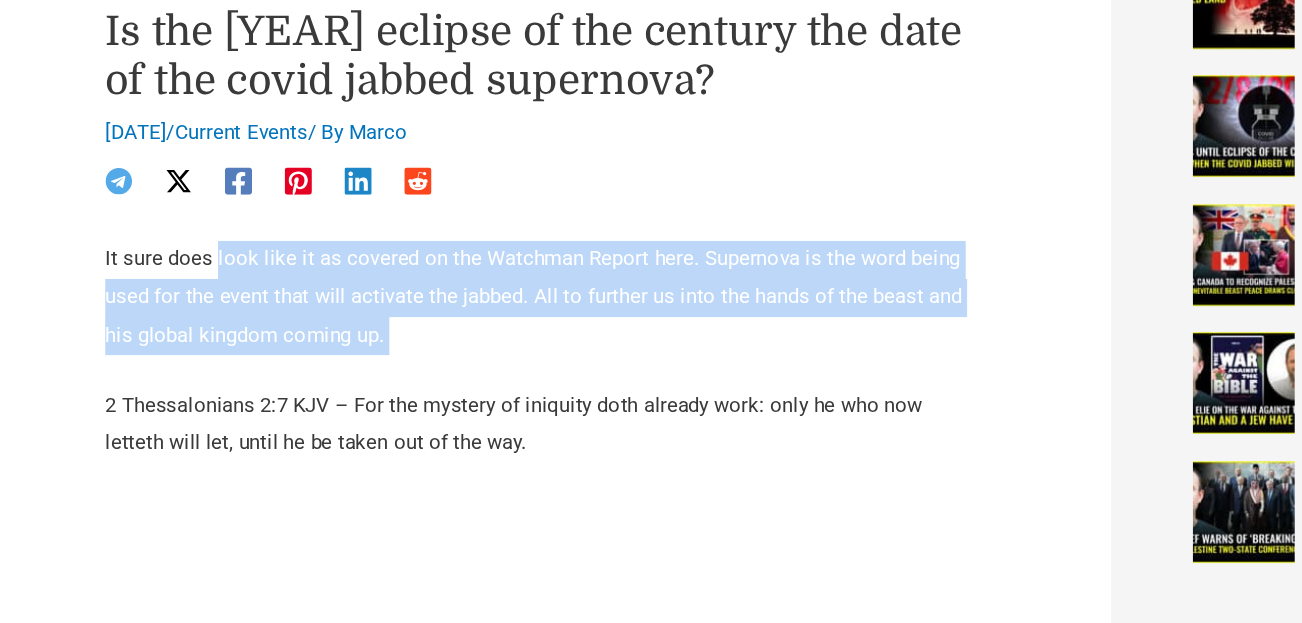 drag, startPoint x: 169, startPoint y: 182, endPoint x: 314, endPoint y: 242, distance: 156.92355 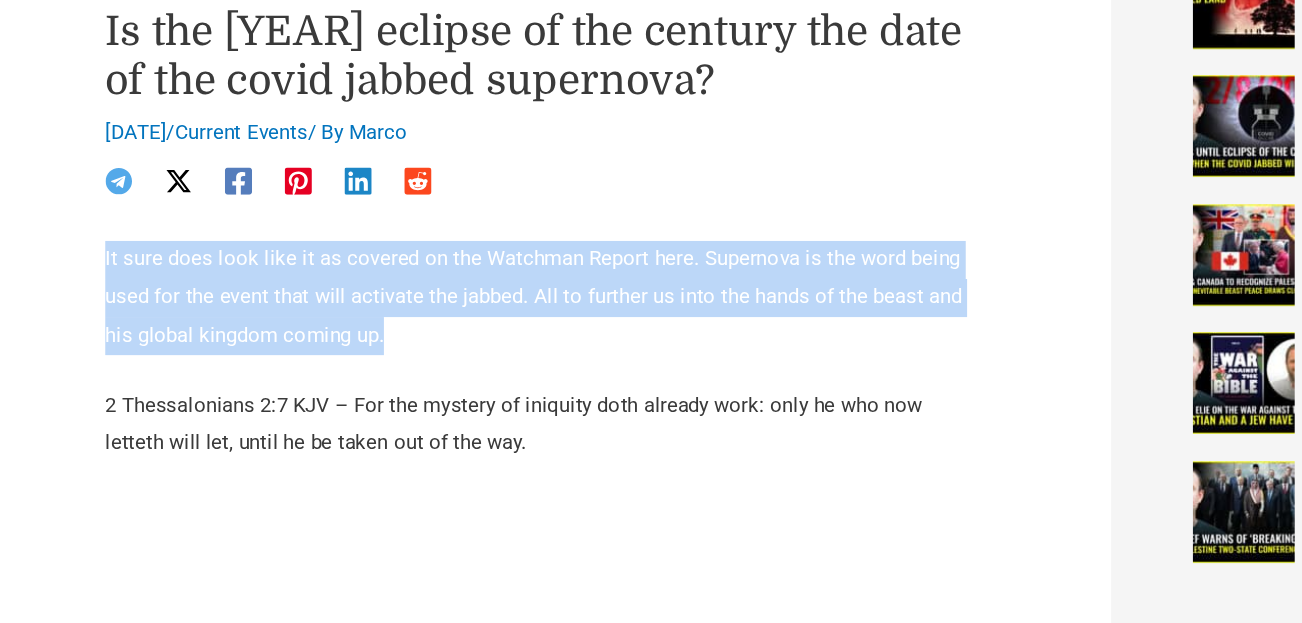 drag, startPoint x: 321, startPoint y: 242, endPoint x: 136, endPoint y: 175, distance: 196.75873 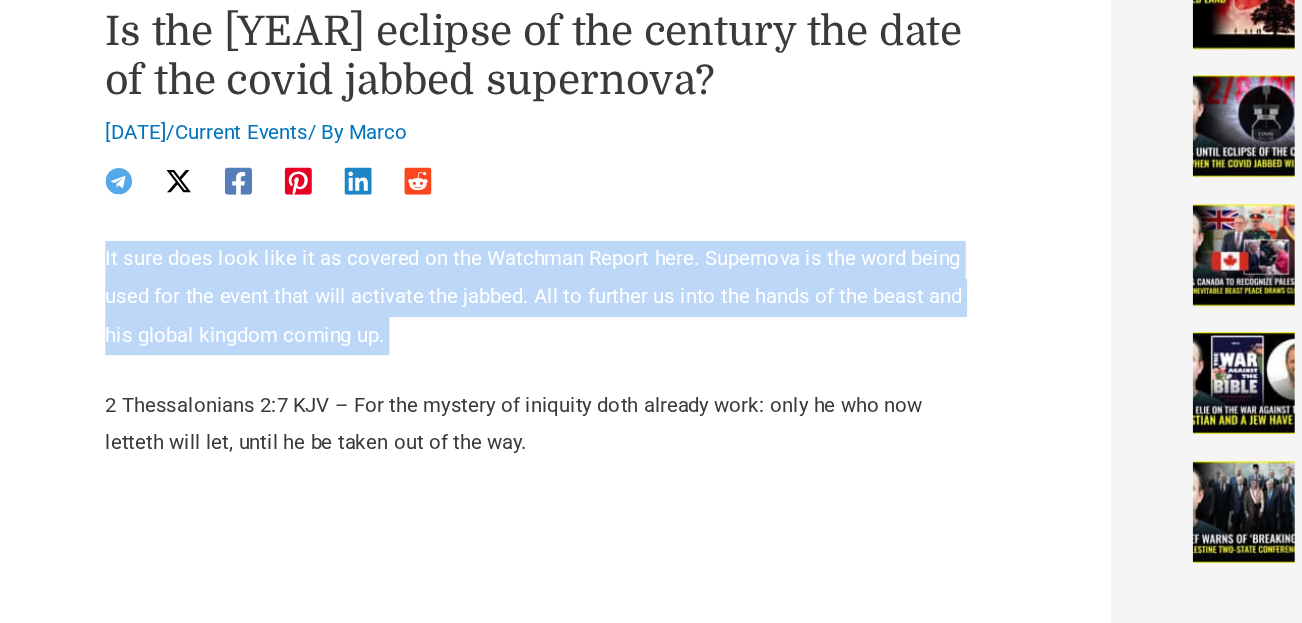 drag, startPoint x: 136, startPoint y: 175, endPoint x: 301, endPoint y: 239, distance: 176.9774 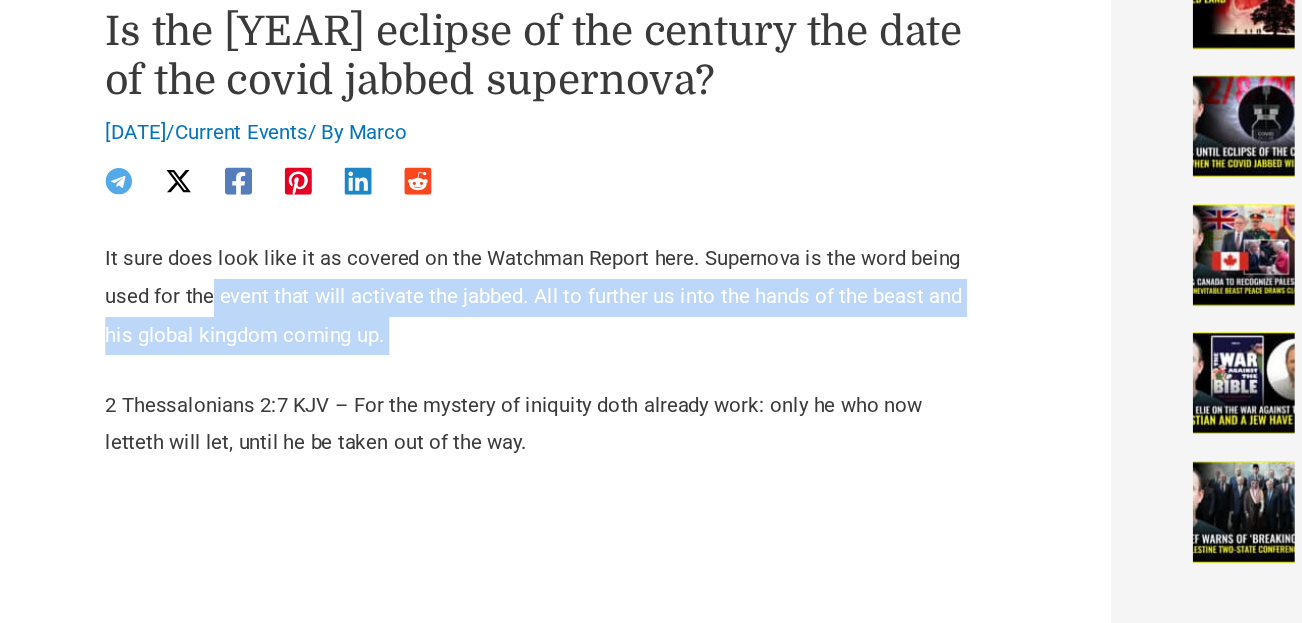 drag, startPoint x: 301, startPoint y: 239, endPoint x: 158, endPoint y: 201, distance: 147.96283 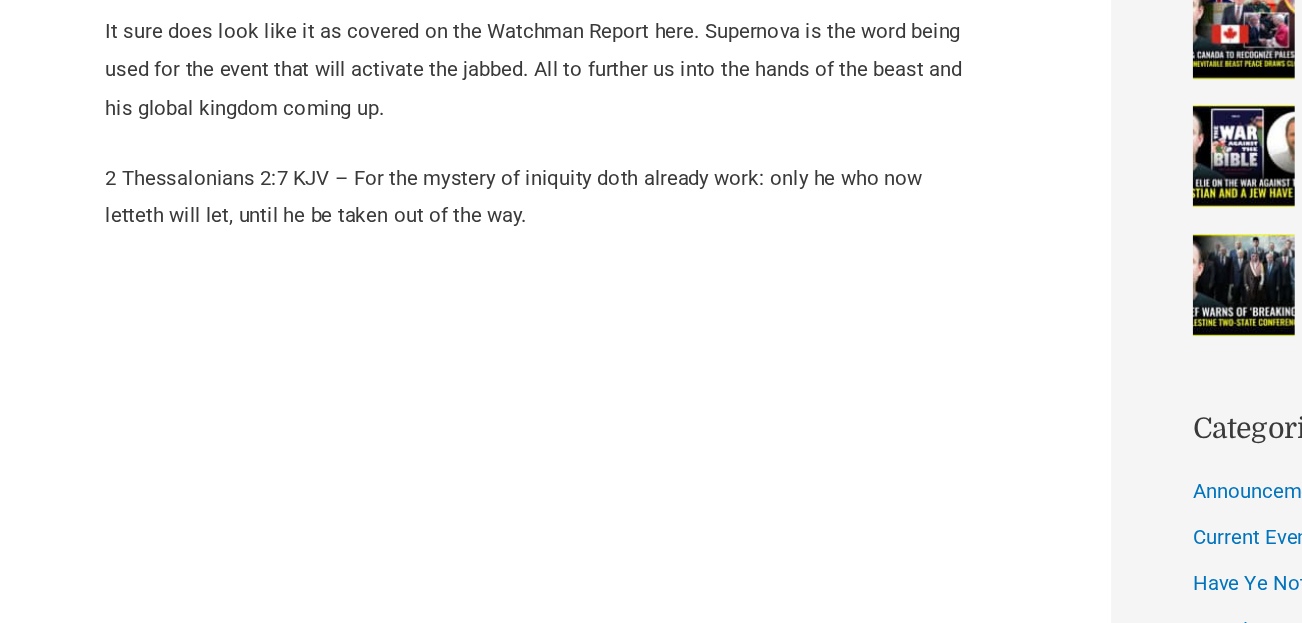scroll, scrollTop: 707, scrollLeft: 0, axis: vertical 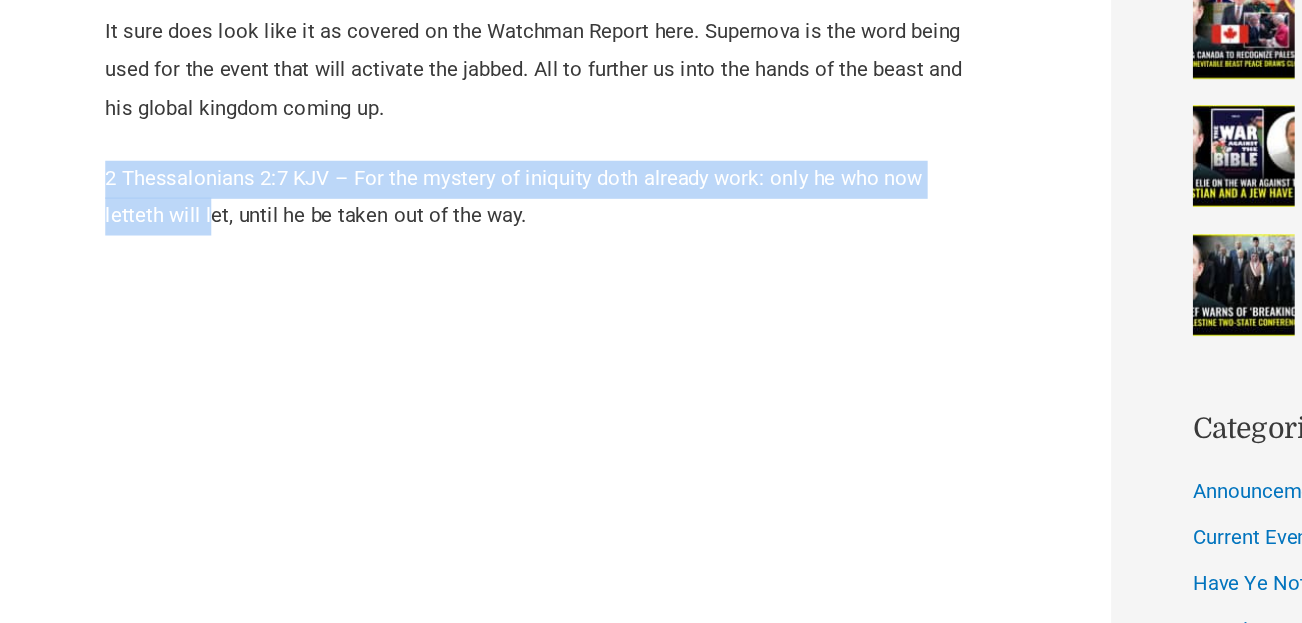 drag, startPoint x: 111, startPoint y: 89, endPoint x: 152, endPoint y: 155, distance: 77.698135 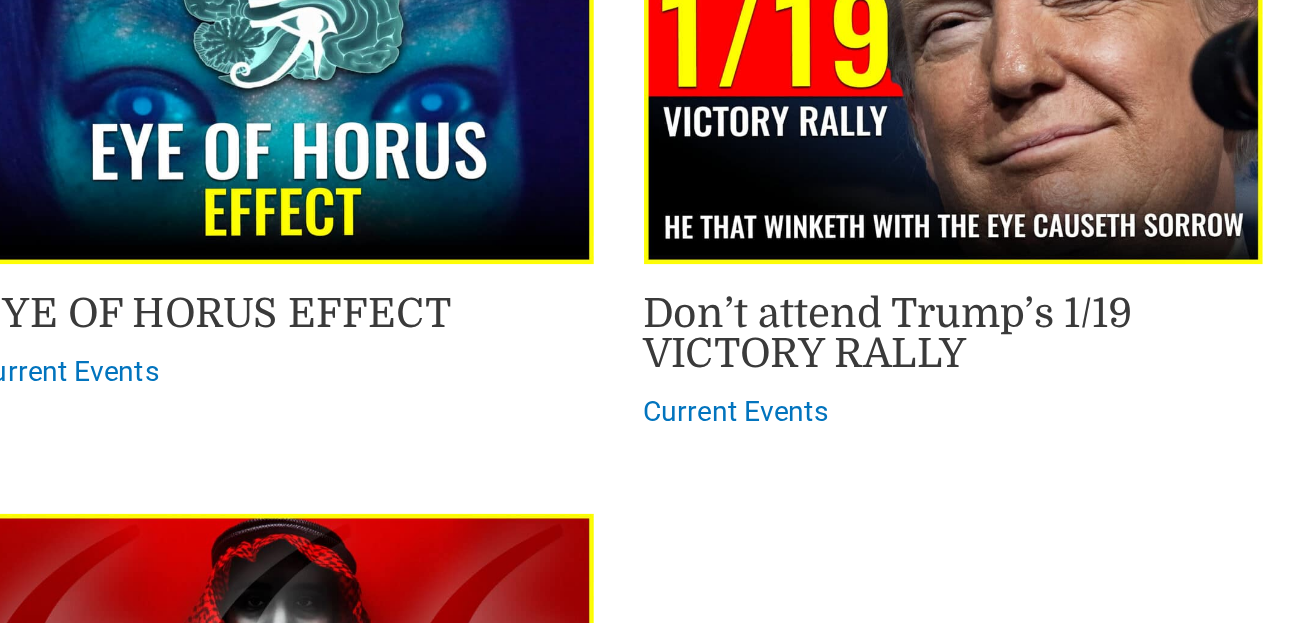 scroll, scrollTop: 5799, scrollLeft: 0, axis: vertical 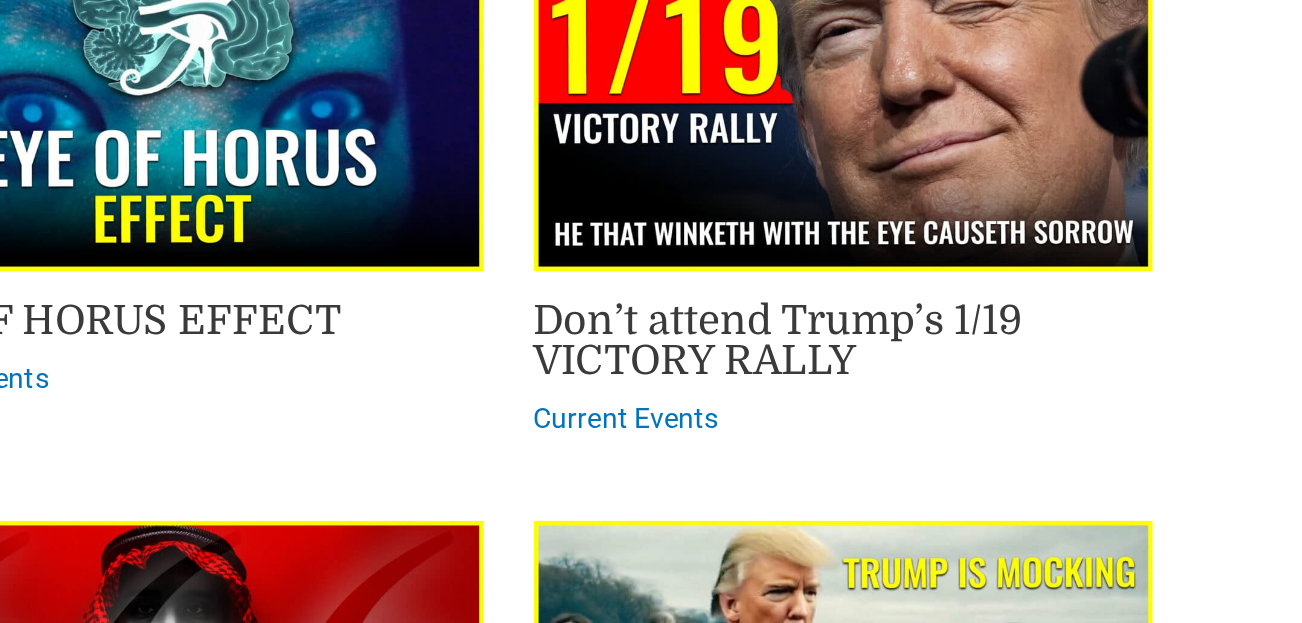 click on "EYE OF HORUS EFFECT
Current Events
Don’t attend Trump’s 1/19 VICTORY RALLY
Current Events
We are moving step by step towards the Global Peace Summit
Current Events
TRUMP IS MOCKING: RAGER TEST WITH CATS?
Current Events" at bounding box center (471, 559) 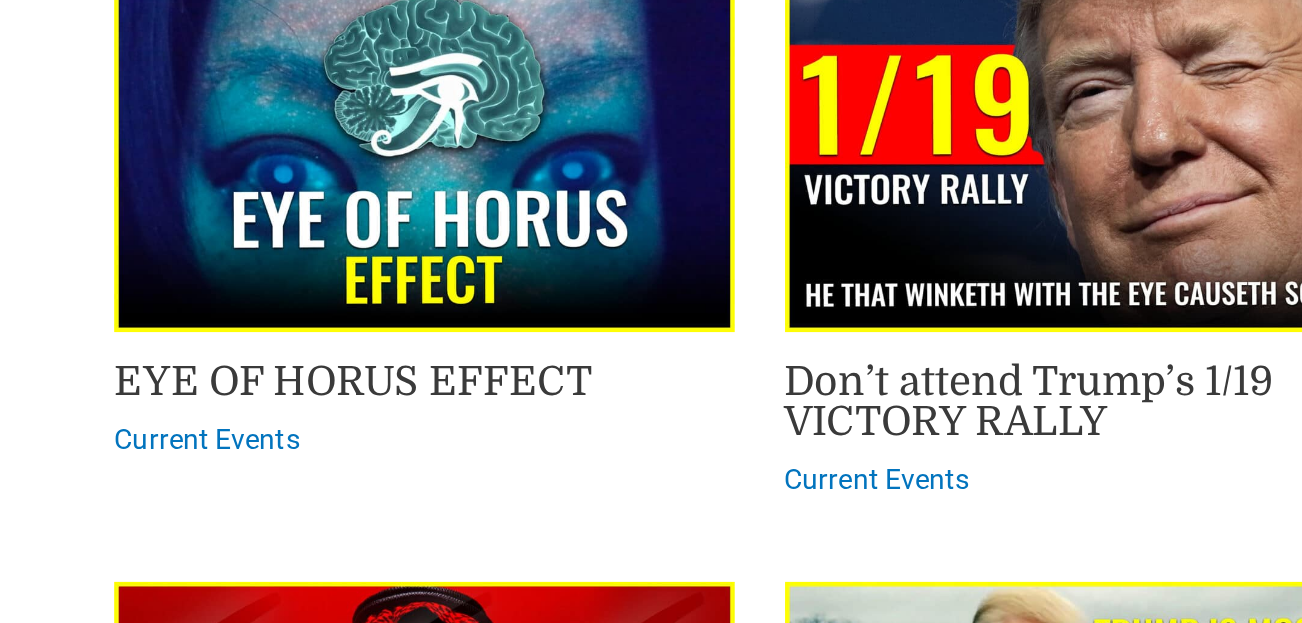 scroll, scrollTop: 6057, scrollLeft: 0, axis: vertical 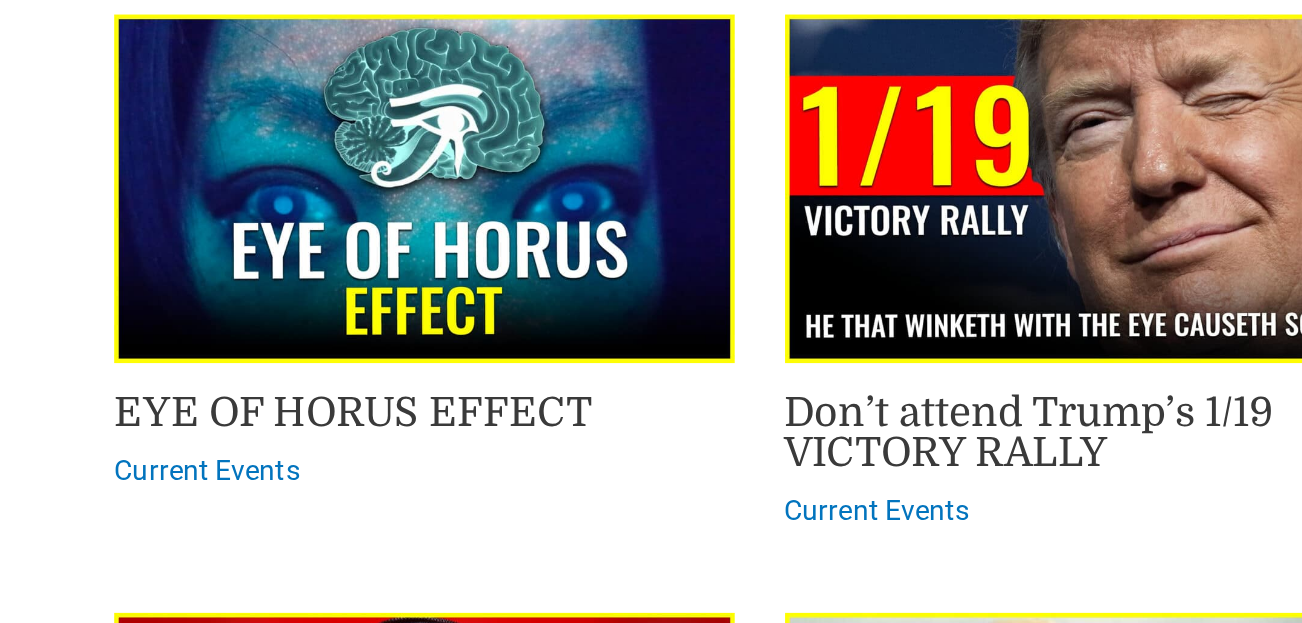 click on "EYE OF HORUS EFFECT" at bounding box center [269, 204] 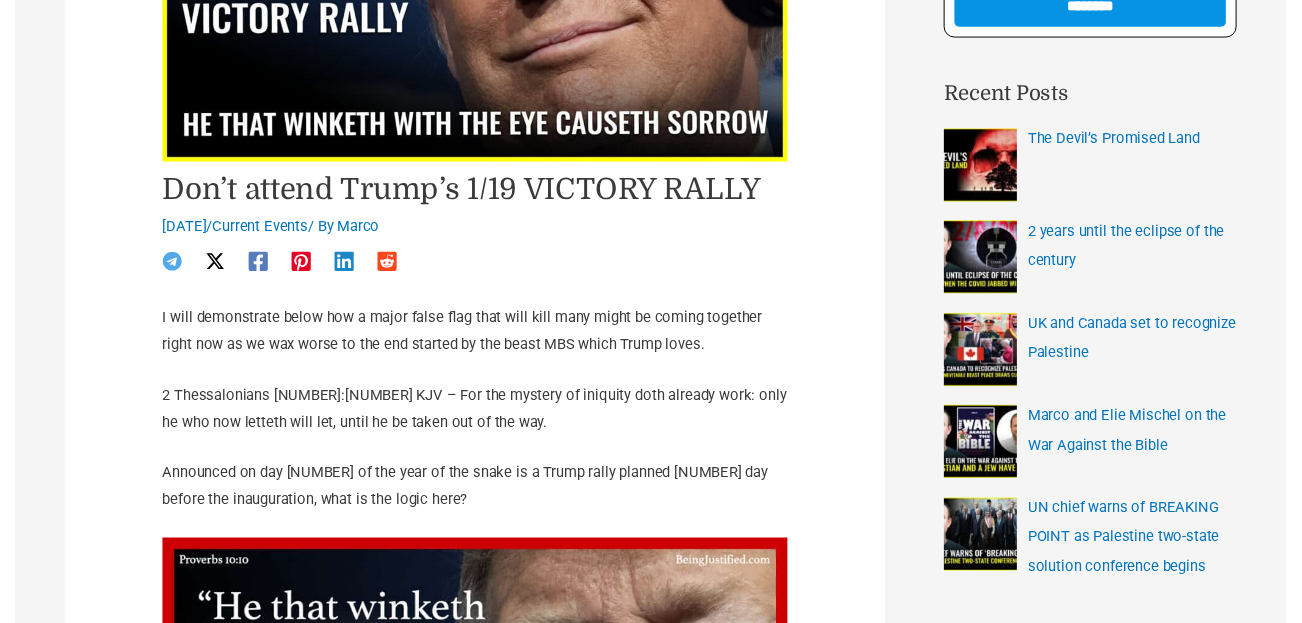 scroll, scrollTop: 437, scrollLeft: 0, axis: vertical 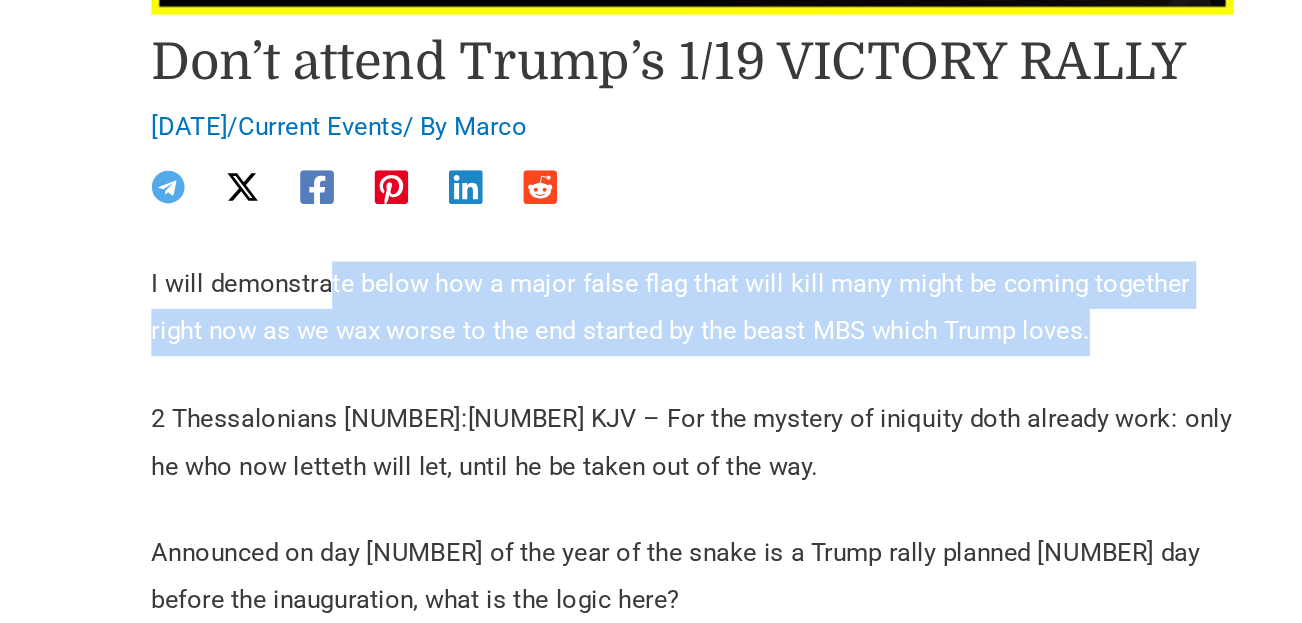 drag, startPoint x: 267, startPoint y: 206, endPoint x: 193, endPoint y: 164, distance: 85.08819 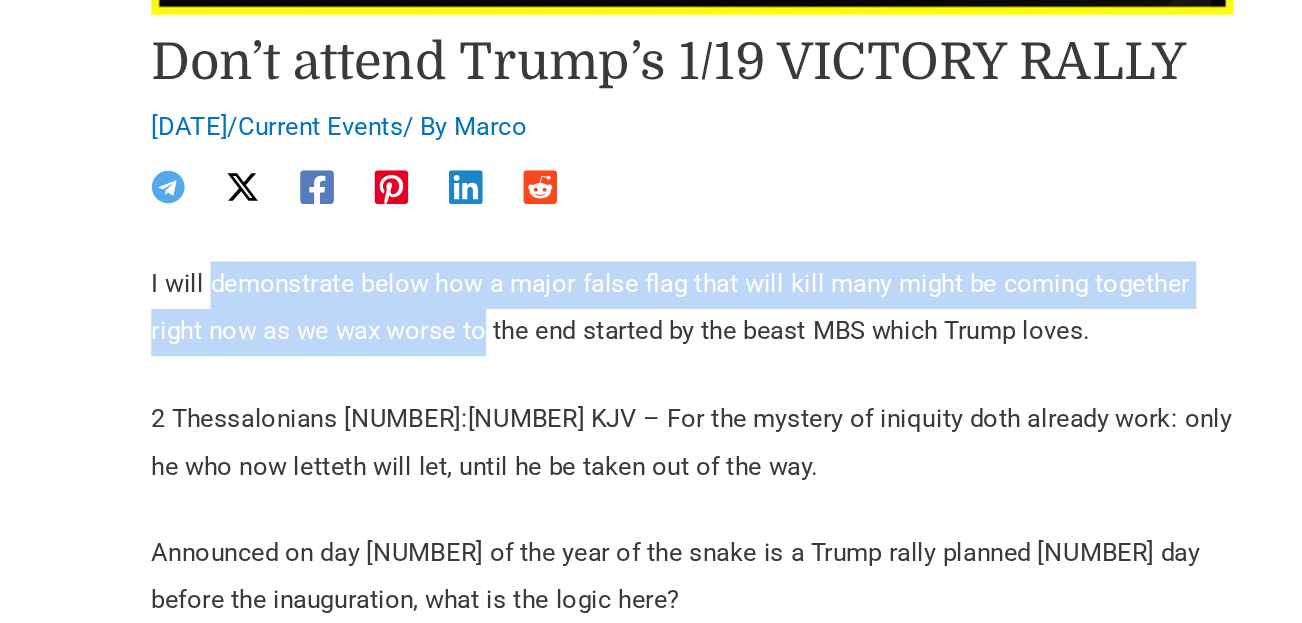 drag, startPoint x: 193, startPoint y: 164, endPoint x: 276, endPoint y: 184, distance: 85.37564 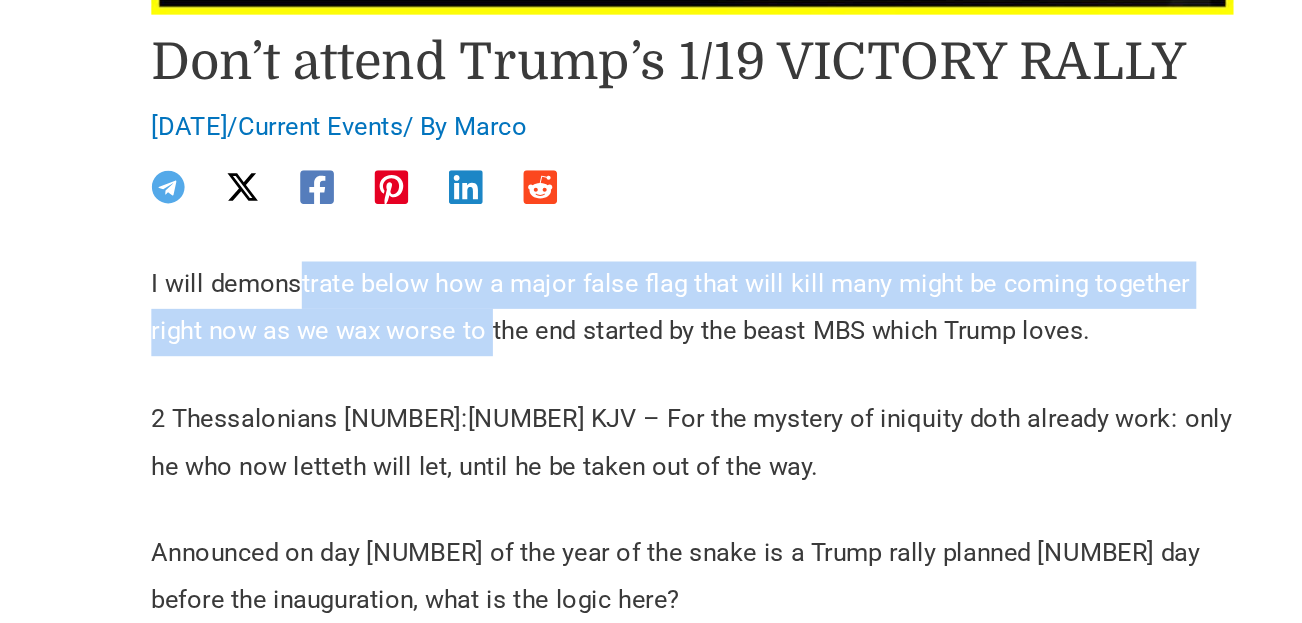 drag, startPoint x: 260, startPoint y: 178, endPoint x: 179, endPoint y: 157, distance: 83.677956 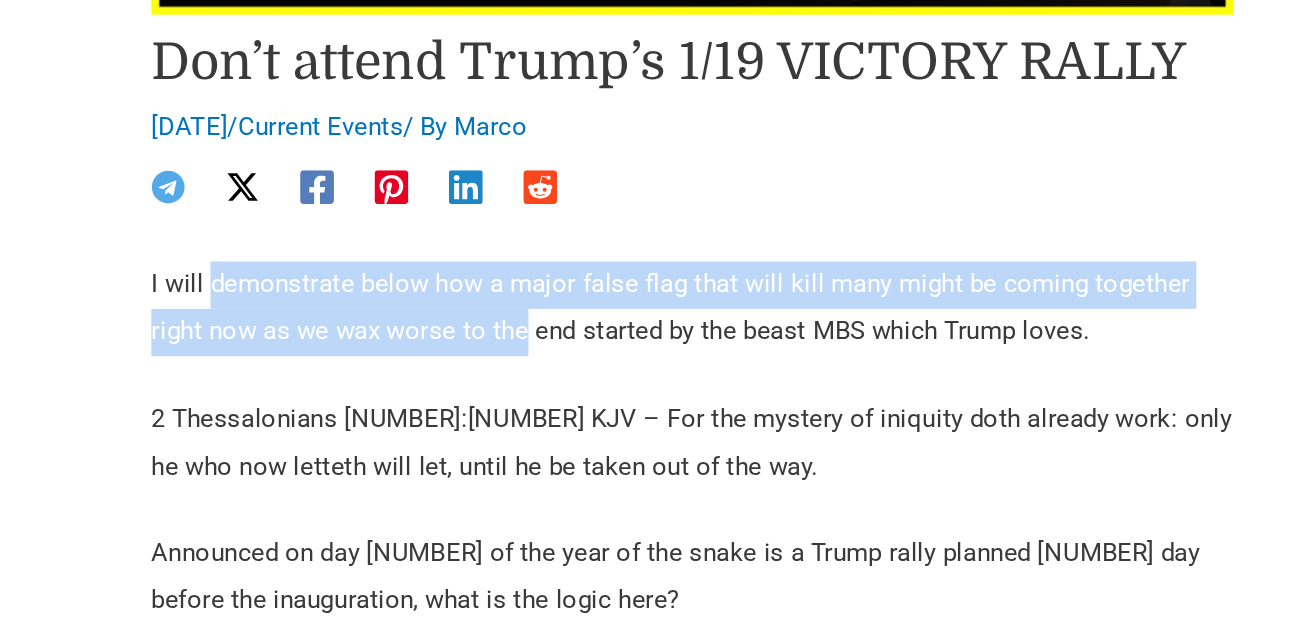drag, startPoint x: 179, startPoint y: 157, endPoint x: 298, endPoint y: 189, distance: 123.22743 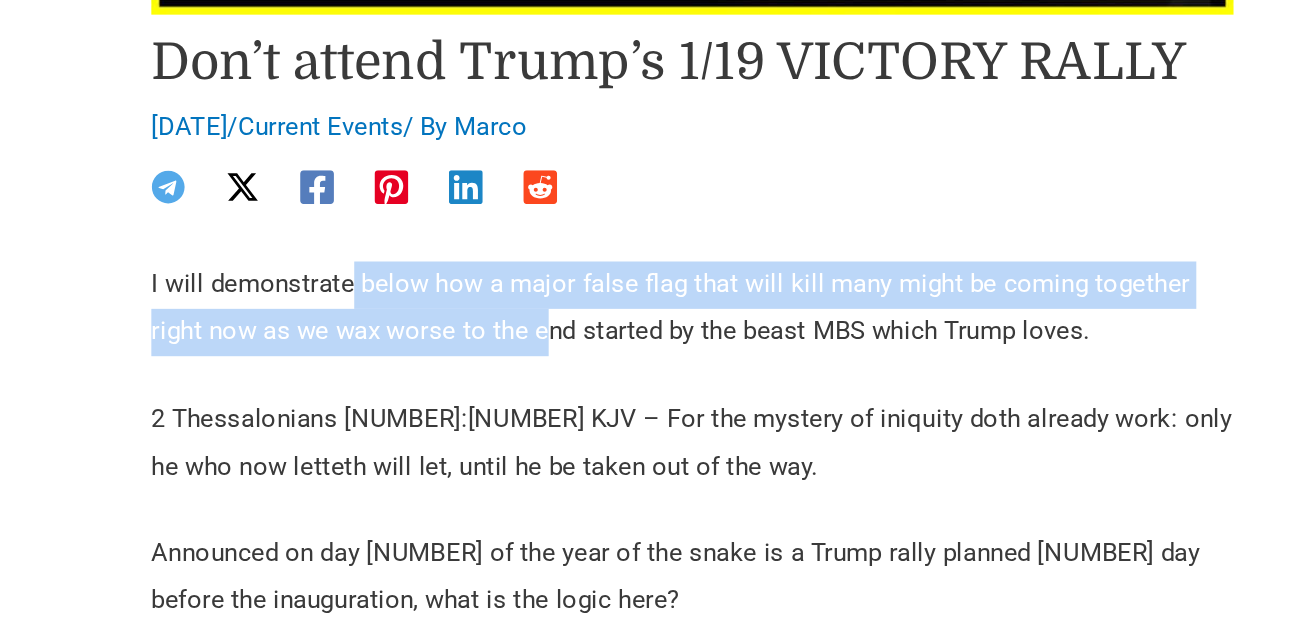 drag, startPoint x: 318, startPoint y: 189, endPoint x: 207, endPoint y: 165, distance: 113.56496 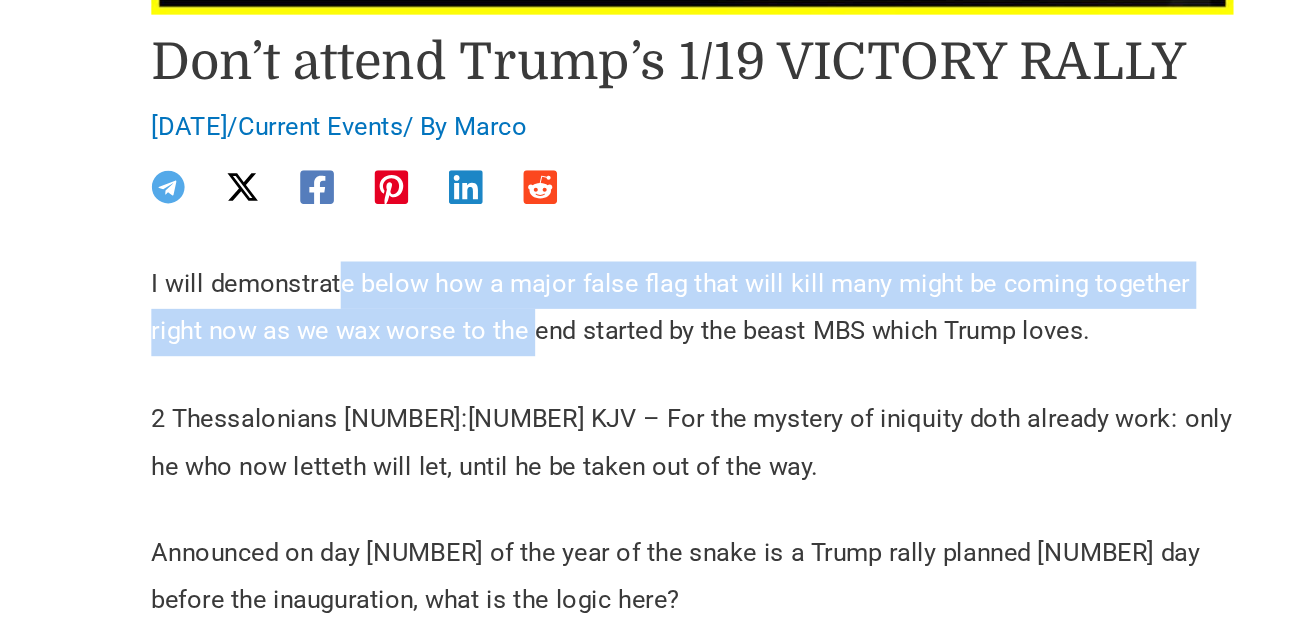 drag, startPoint x: 198, startPoint y: 165, endPoint x: 317, endPoint y: 188, distance: 121.20231 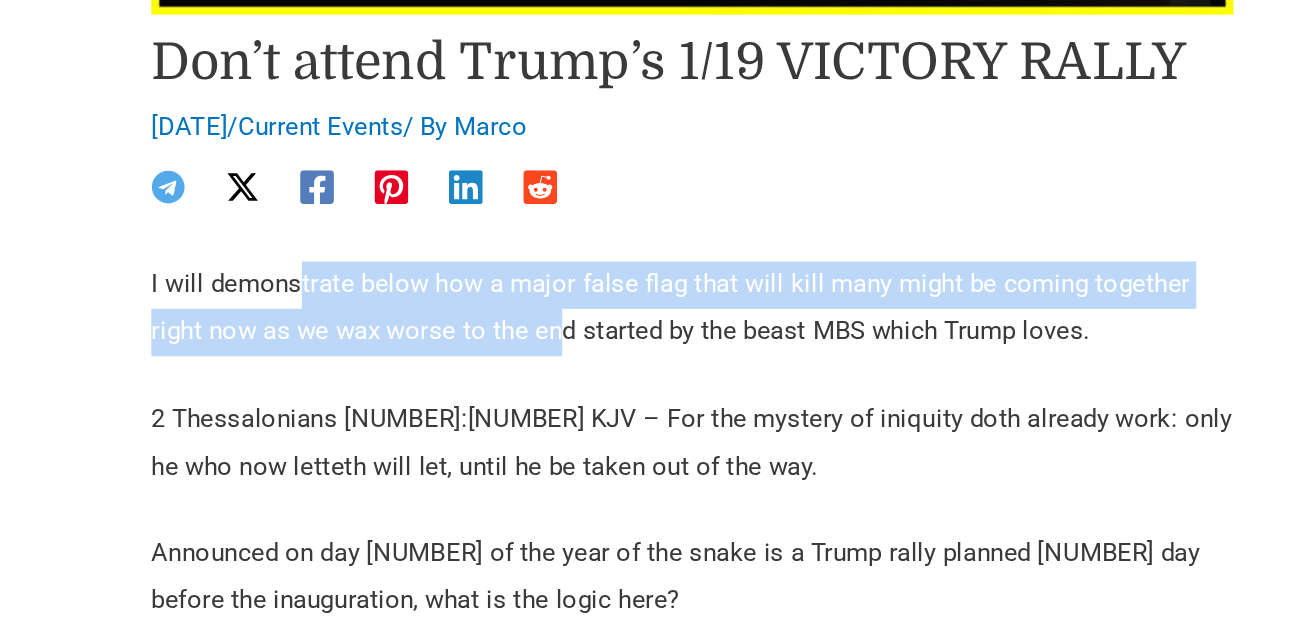 drag, startPoint x: 326, startPoint y: 188, endPoint x: 180, endPoint y: 163, distance: 148.12495 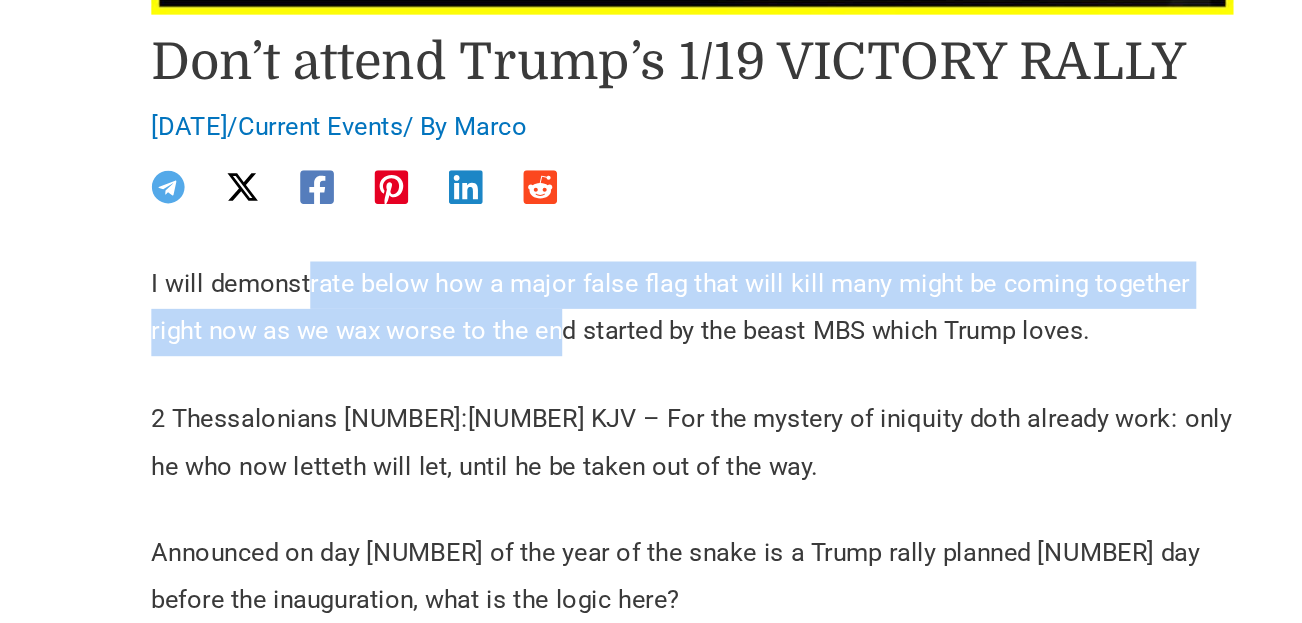 click on "I will demonstrate below how a major false flag that will kill many might be coming together right now as we wax worse to the end started by the beast MBS which Trump loves." at bounding box center (471, 437) 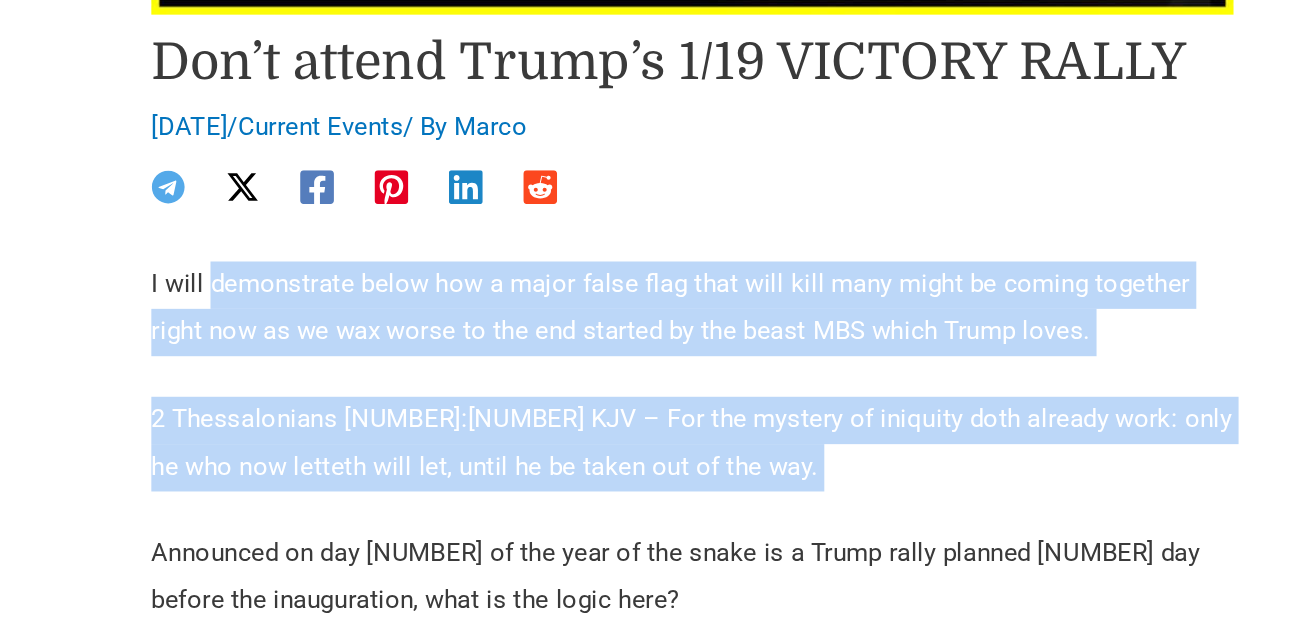 drag, startPoint x: 180, startPoint y: 163, endPoint x: 424, endPoint y: 264, distance: 264.07764 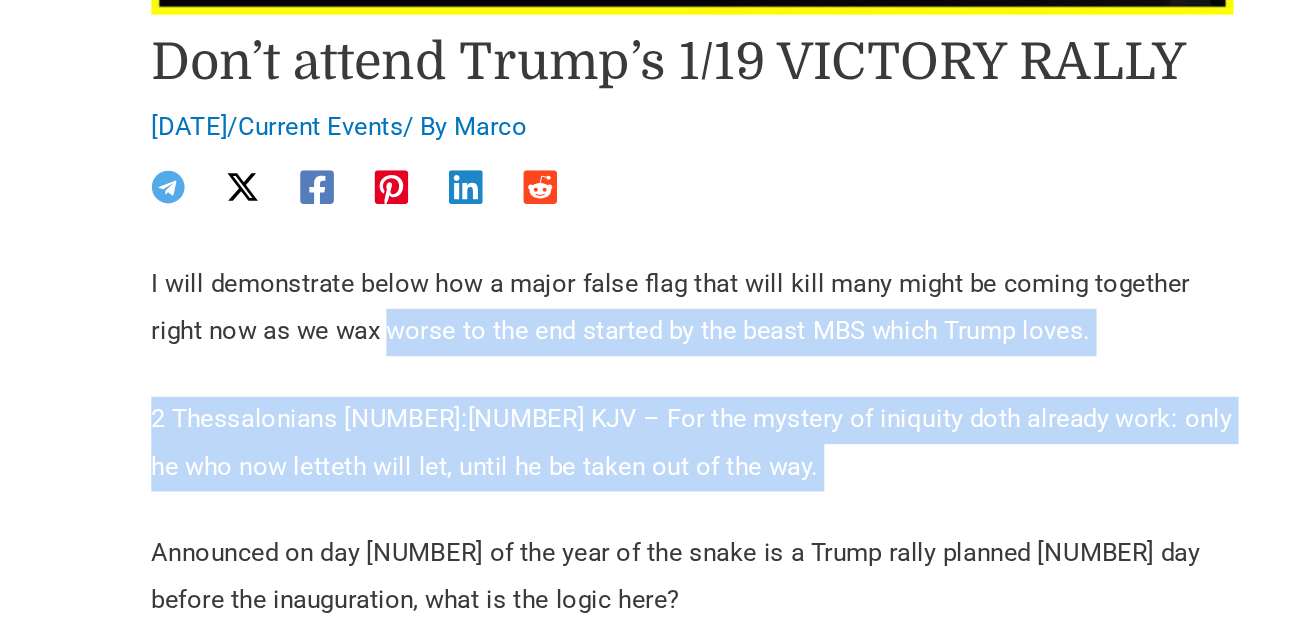 drag, startPoint x: 425, startPoint y: 267, endPoint x: 240, endPoint y: 178, distance: 205.2949 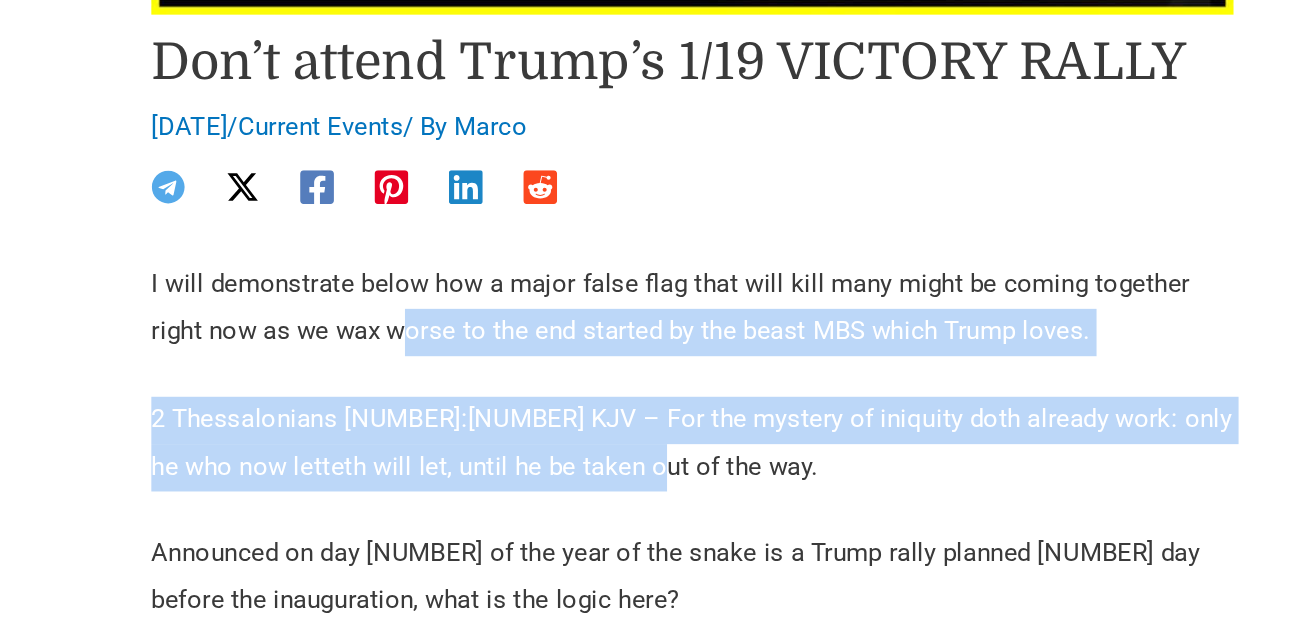 drag, startPoint x: 234, startPoint y: 178, endPoint x: 443, endPoint y: 261, distance: 224.87775 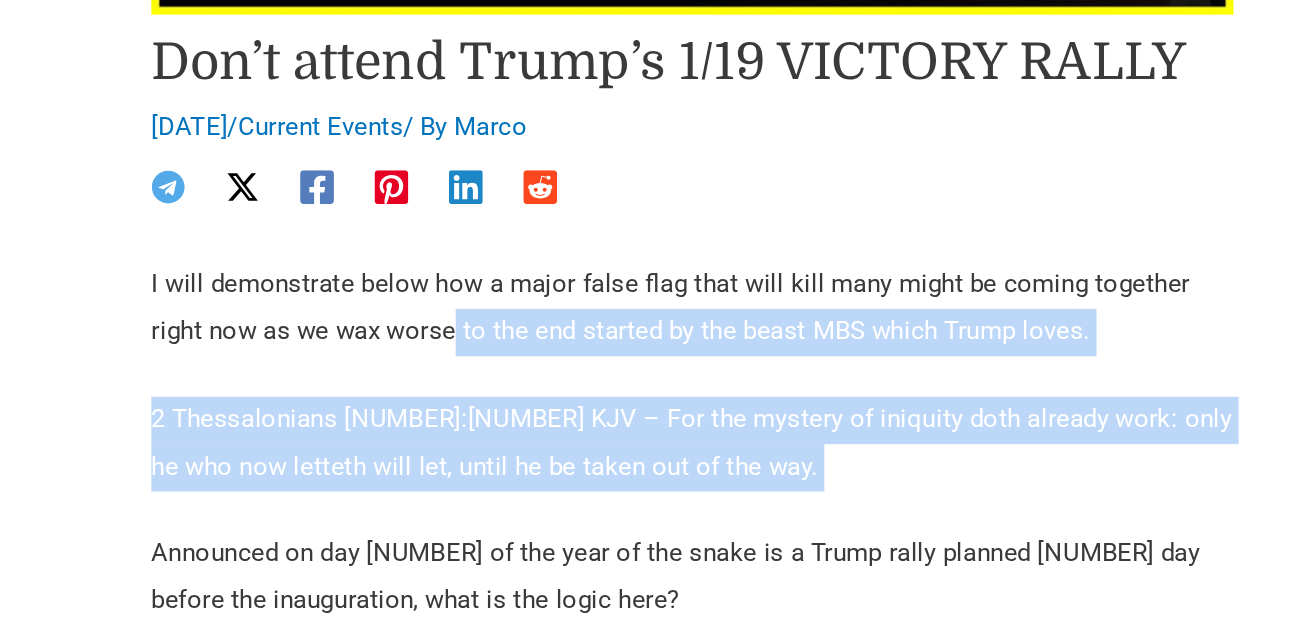 drag, startPoint x: 443, startPoint y: 261, endPoint x: 265, endPoint y: 180, distance: 195.5633 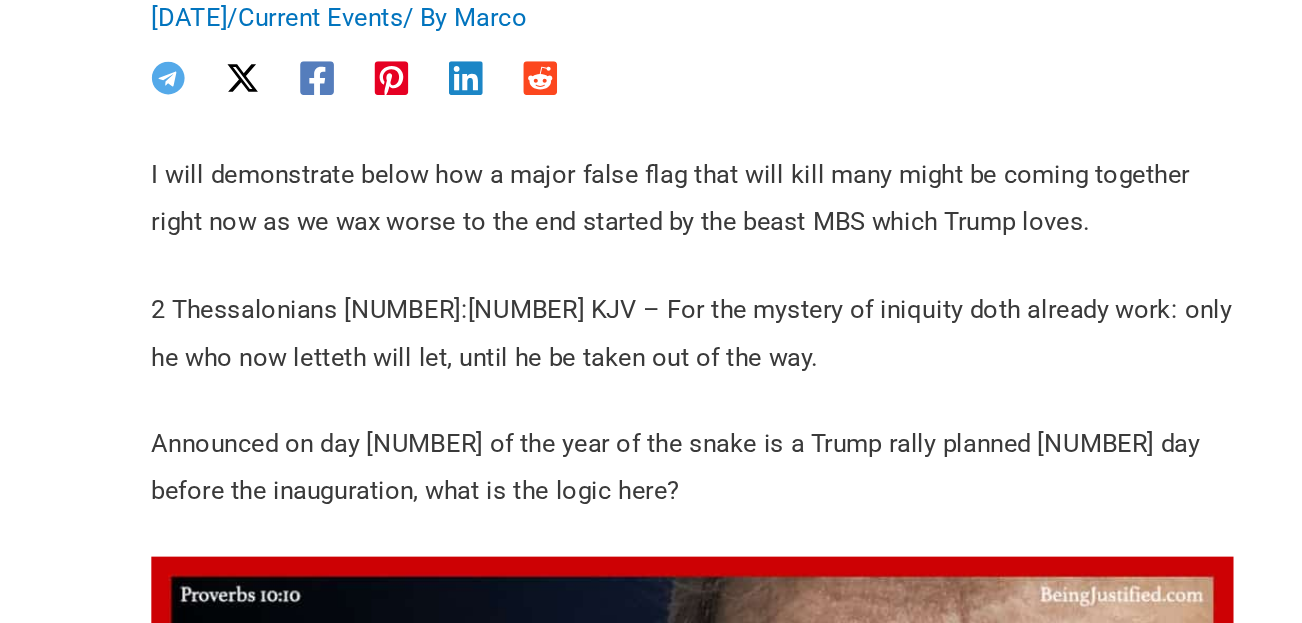 scroll, scrollTop: 503, scrollLeft: 0, axis: vertical 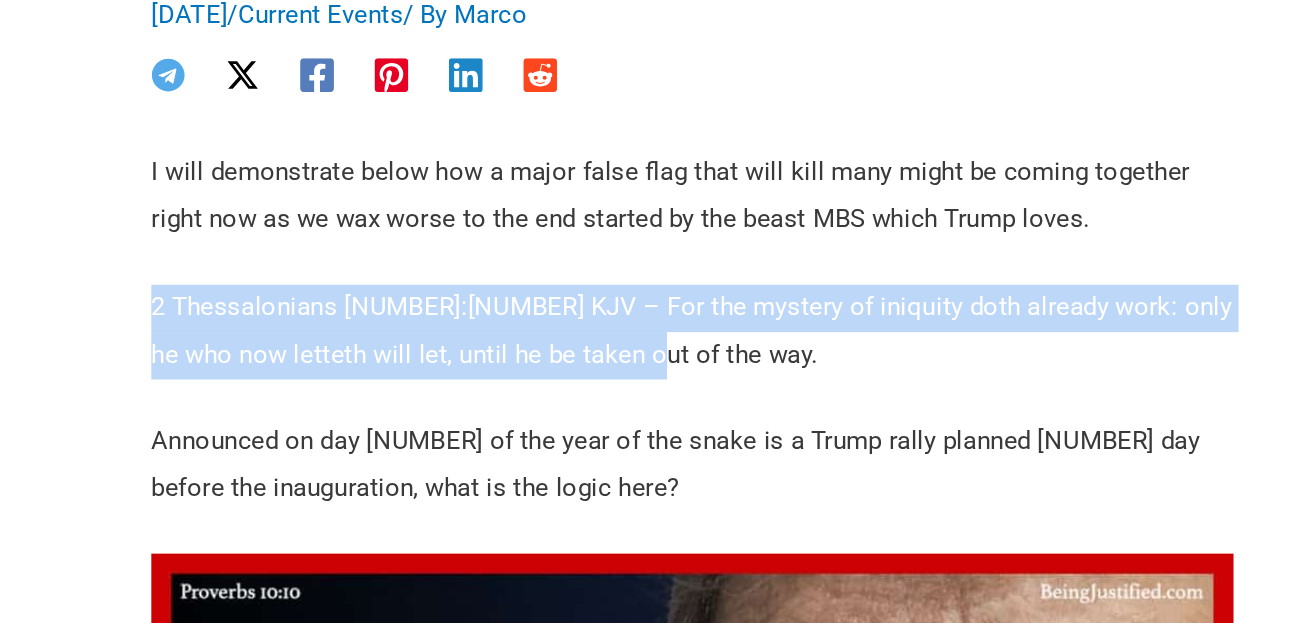 drag, startPoint x: 243, startPoint y: 160, endPoint x: 442, endPoint y: 201, distance: 203.17972 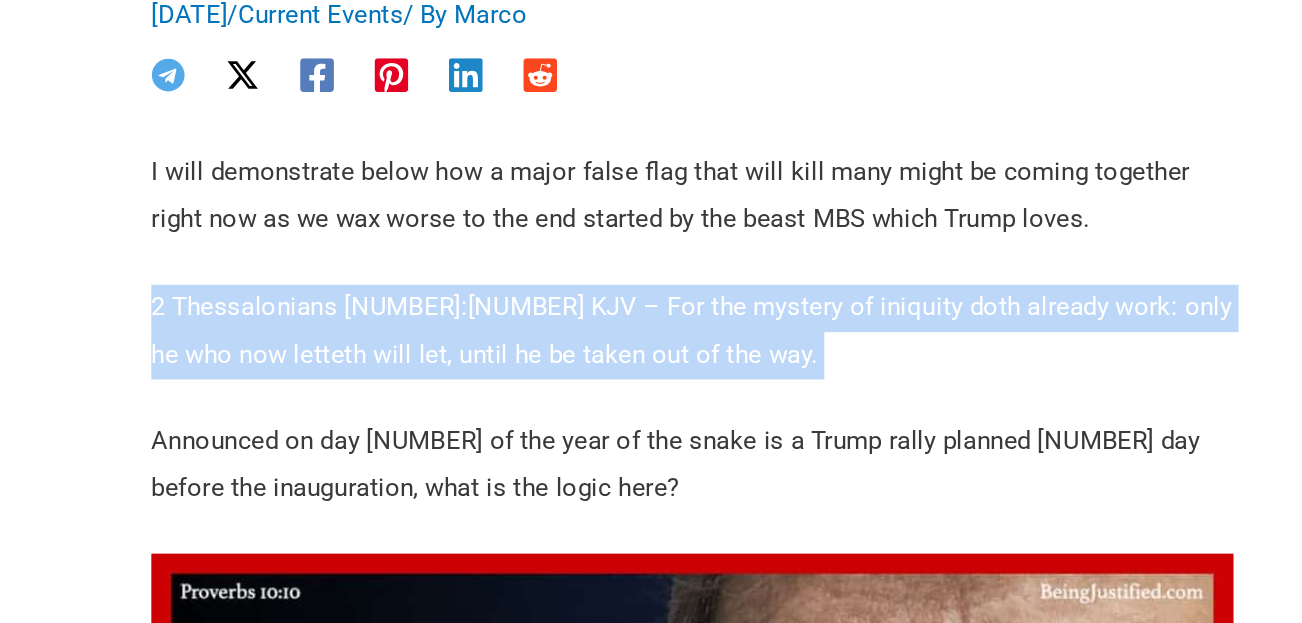 drag, startPoint x: 442, startPoint y: 201, endPoint x: 321, endPoint y: 160, distance: 127.75758 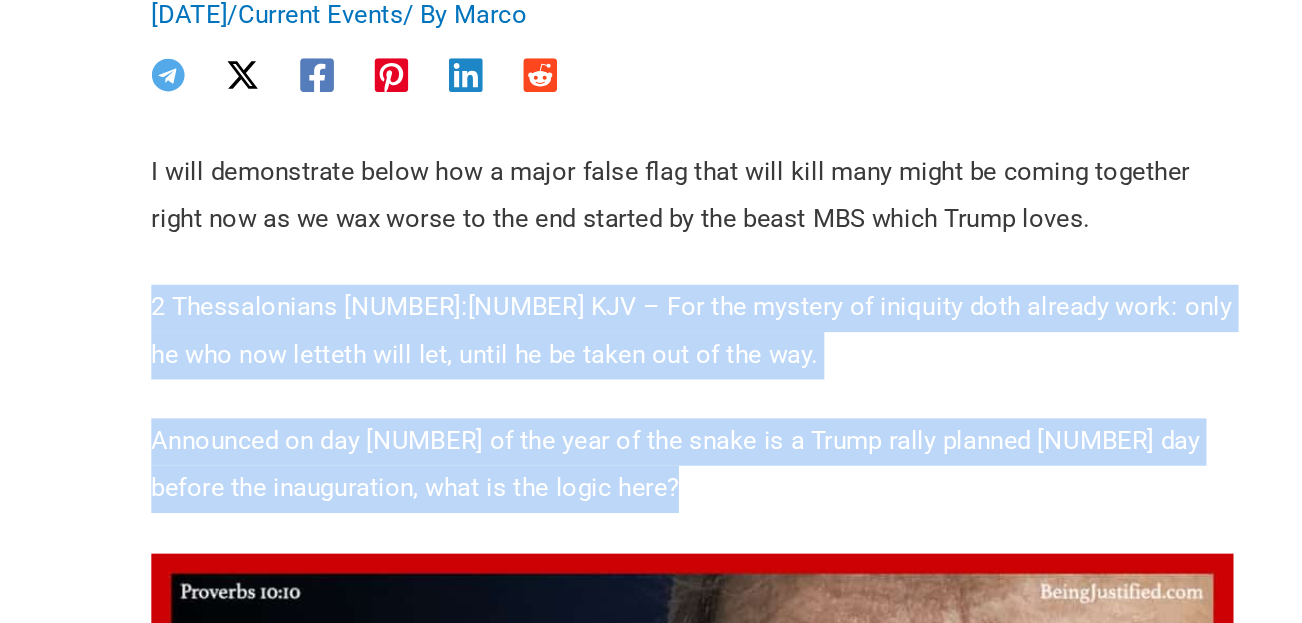 drag, startPoint x: 321, startPoint y: 160, endPoint x: 470, endPoint y: 281, distance: 191.9427 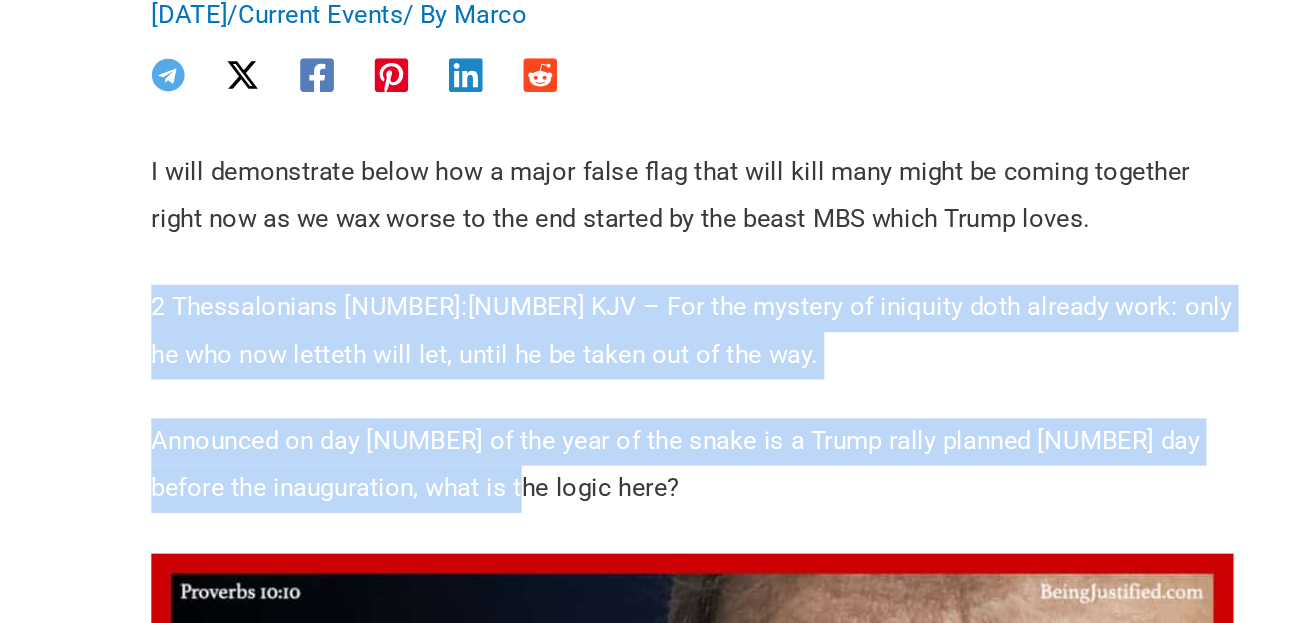 drag, startPoint x: 272, startPoint y: 156, endPoint x: 455, endPoint y: 282, distance: 222.18236 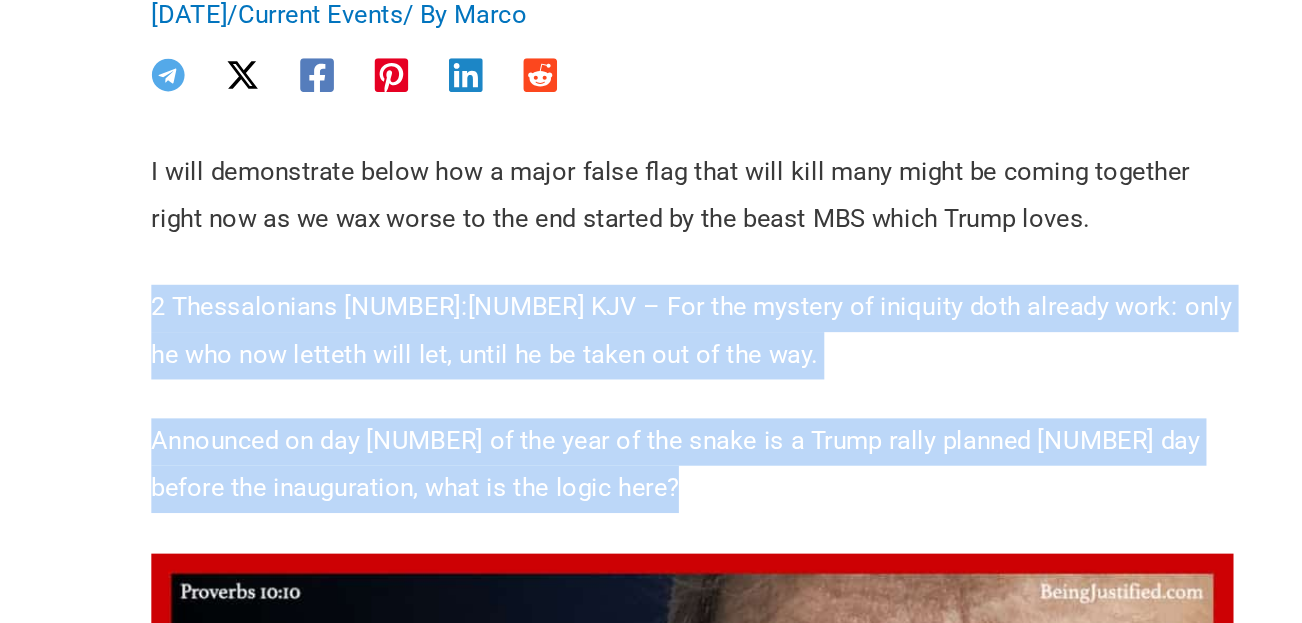 drag, startPoint x: 455, startPoint y: 282, endPoint x: 266, endPoint y: 161, distance: 224.4148 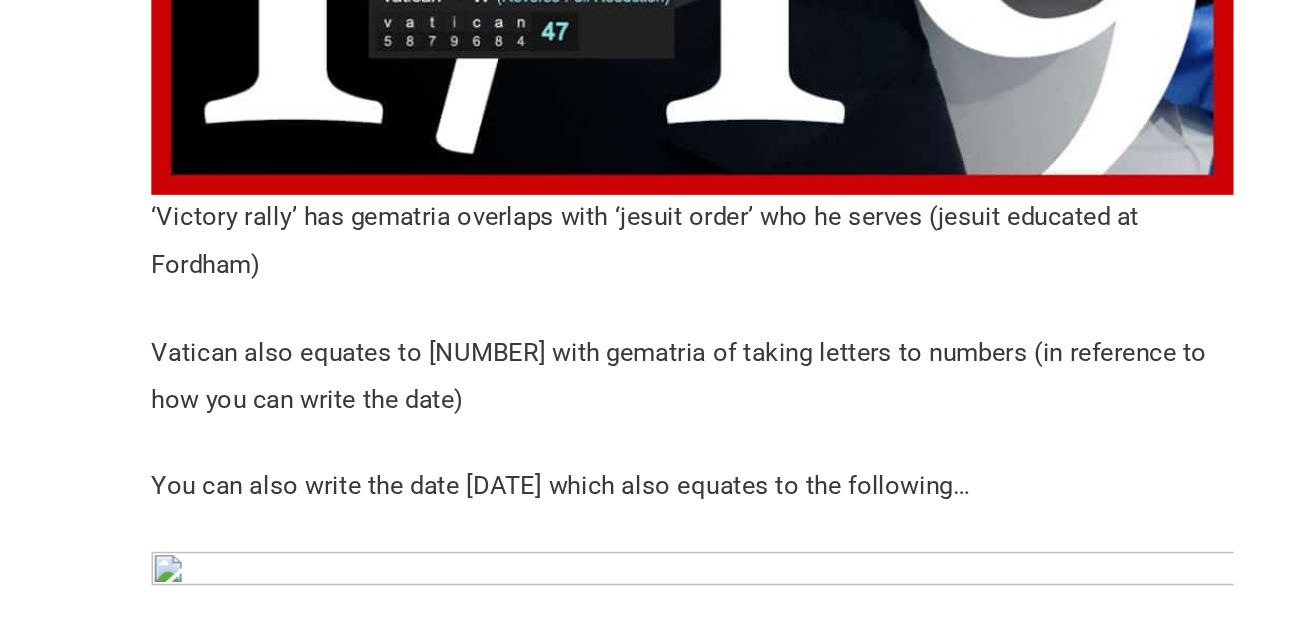 scroll, scrollTop: 1356, scrollLeft: 0, axis: vertical 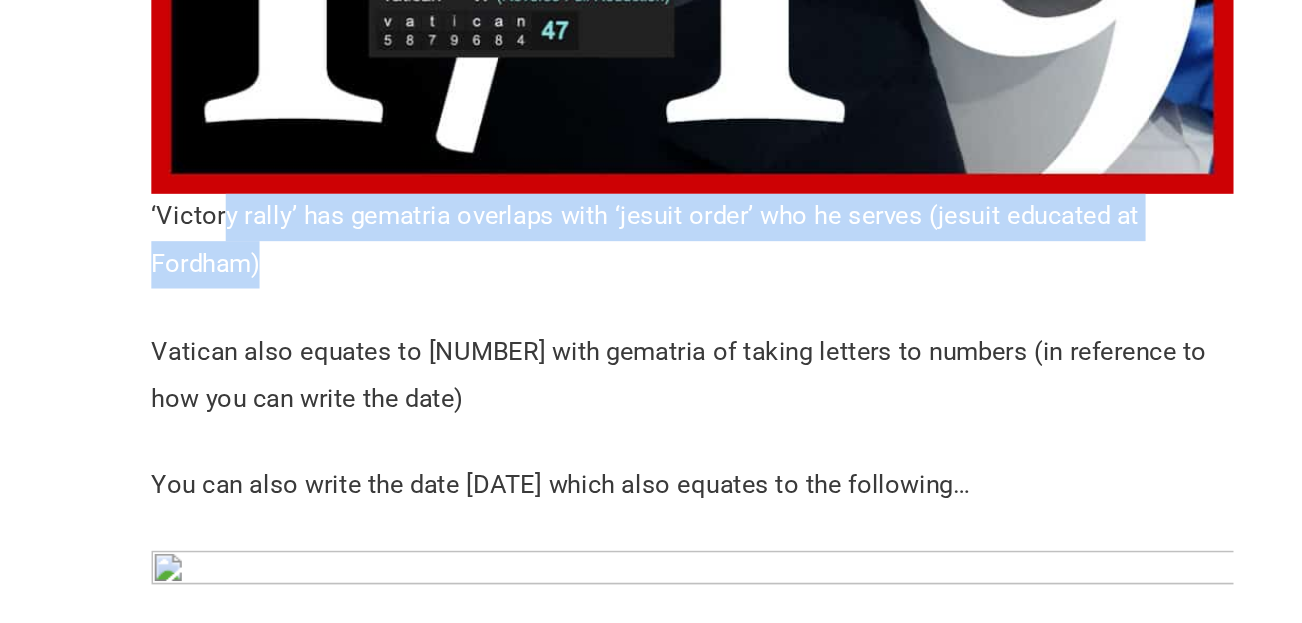 drag, startPoint x: 186, startPoint y: 140, endPoint x: 131, endPoint y: 121, distance: 58.189346 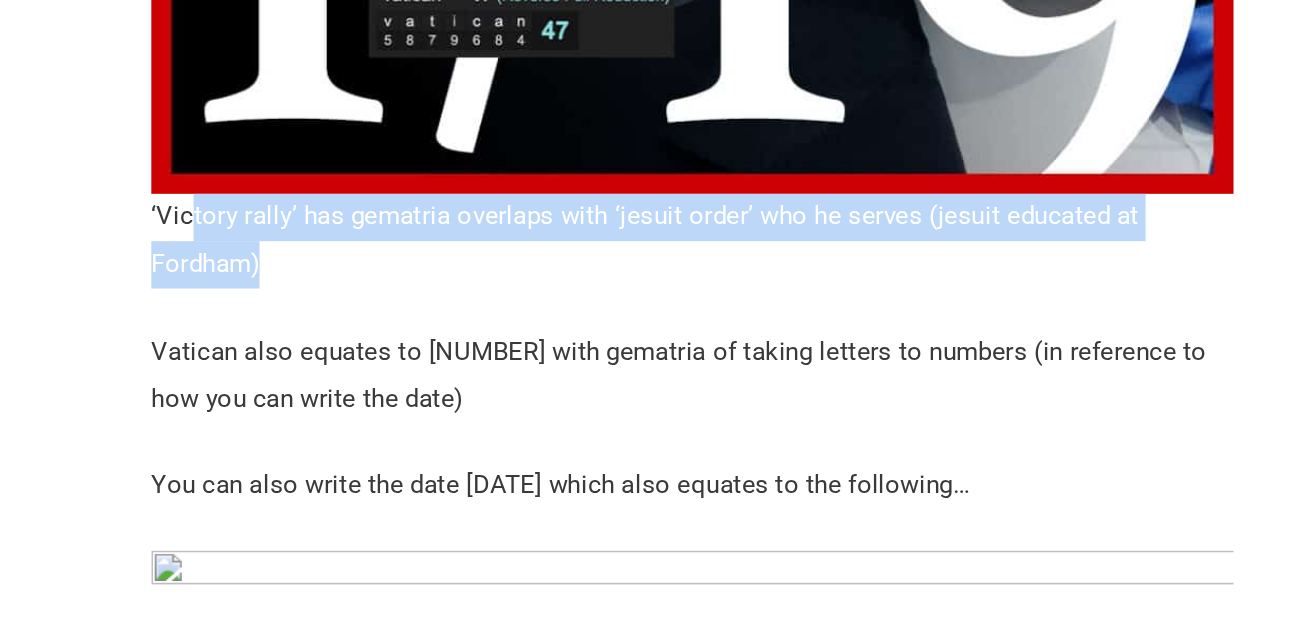 drag, startPoint x: 204, startPoint y: 144, endPoint x: 111, endPoint y: 111, distance: 98.681305 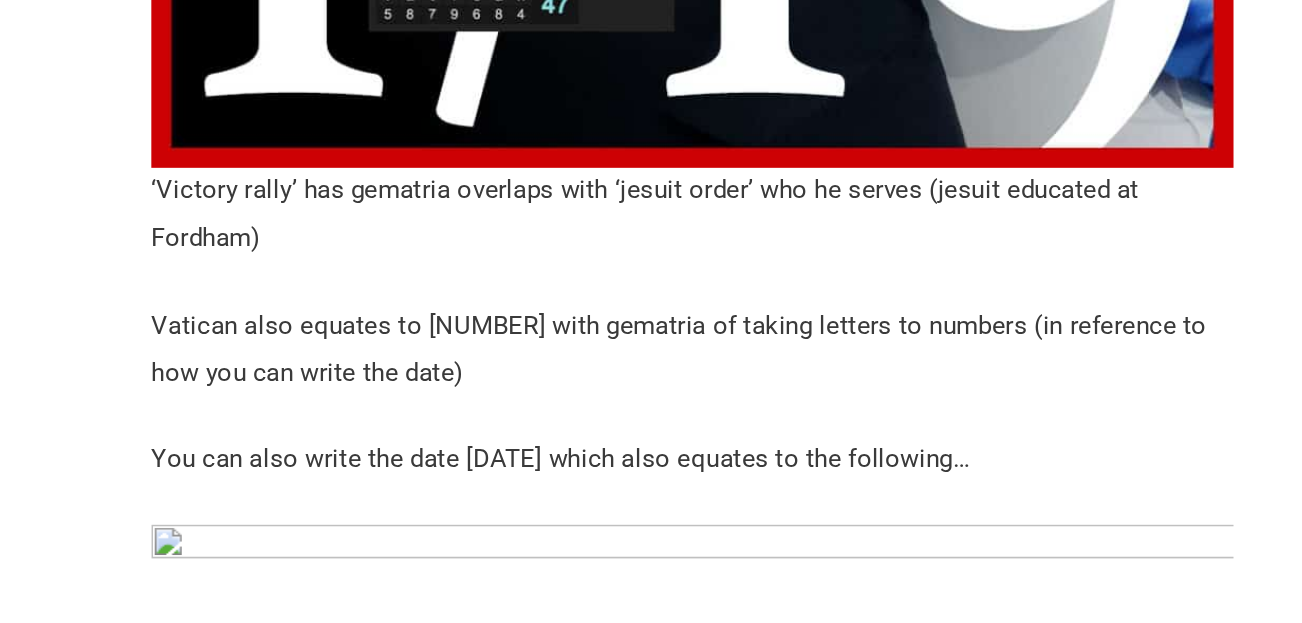 scroll, scrollTop: 1380, scrollLeft: 0, axis: vertical 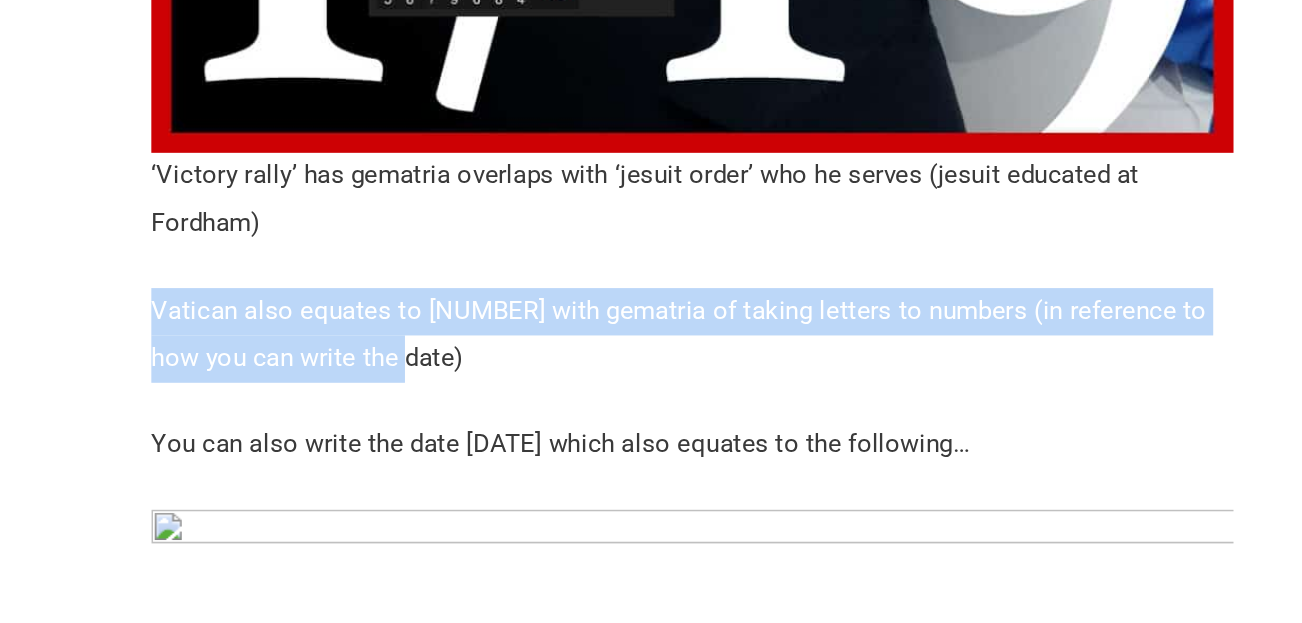 drag, startPoint x: 267, startPoint y: 205, endPoint x: 233, endPoint y: 147, distance: 67.23094 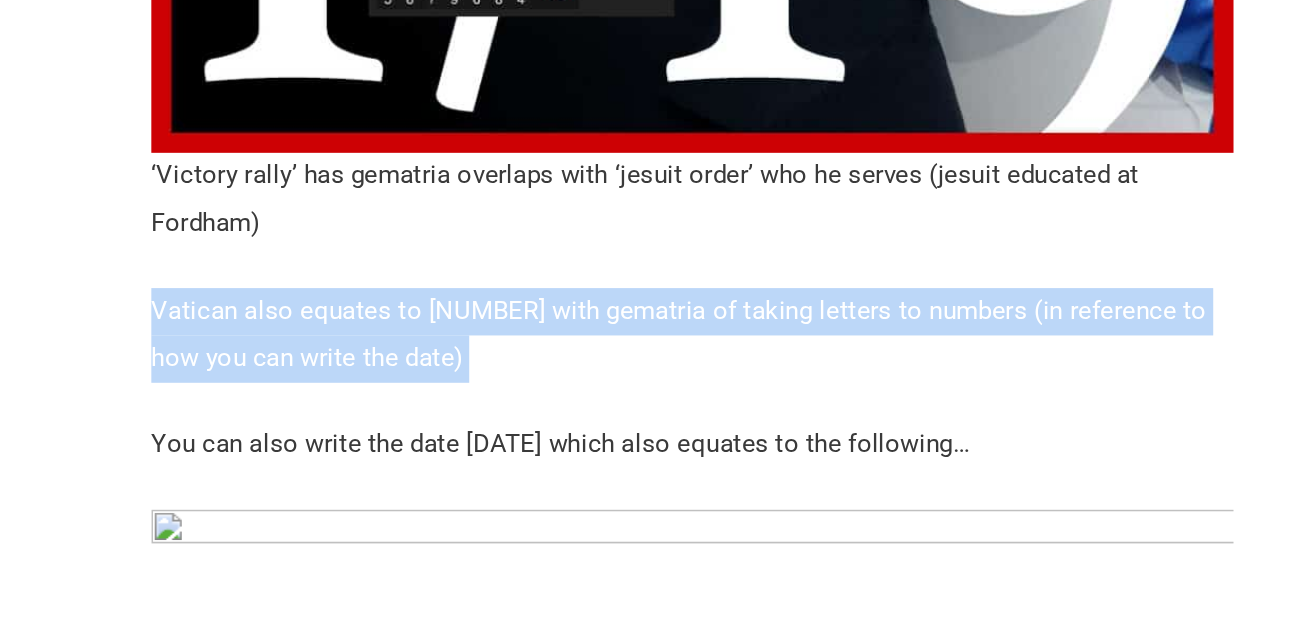 drag, startPoint x: 249, startPoint y: 195, endPoint x: 208, endPoint y: 156, distance: 56.586216 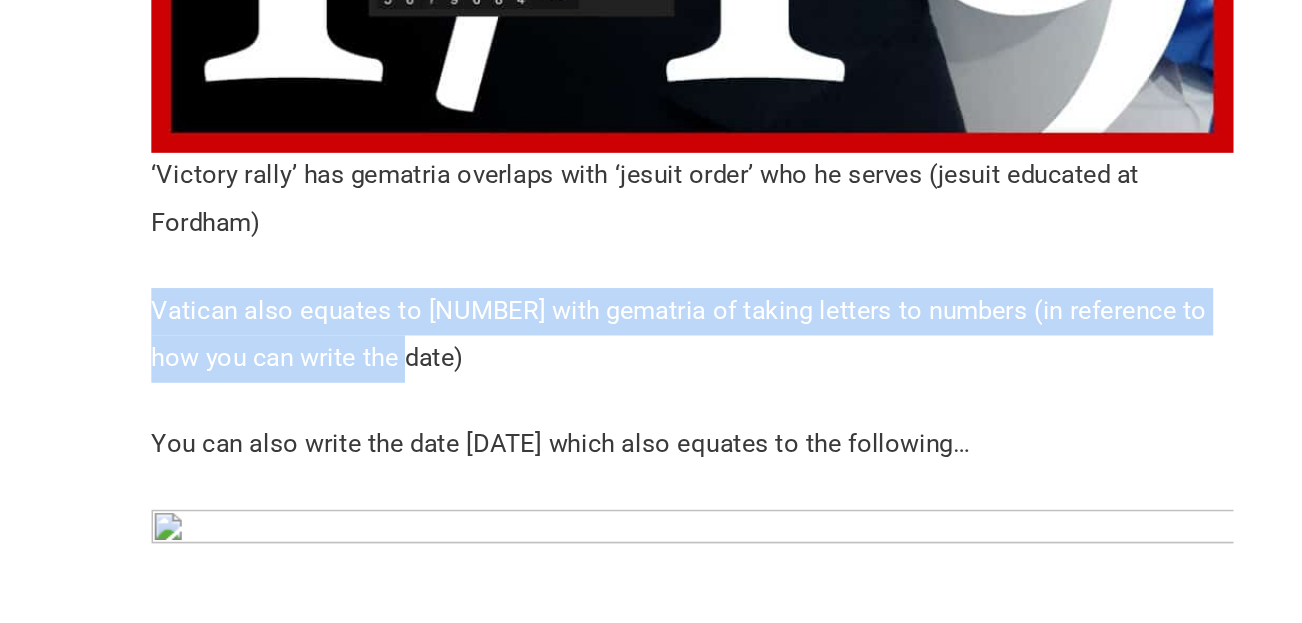 drag, startPoint x: 206, startPoint y: 156, endPoint x: 240, endPoint y: 181, distance: 42.201897 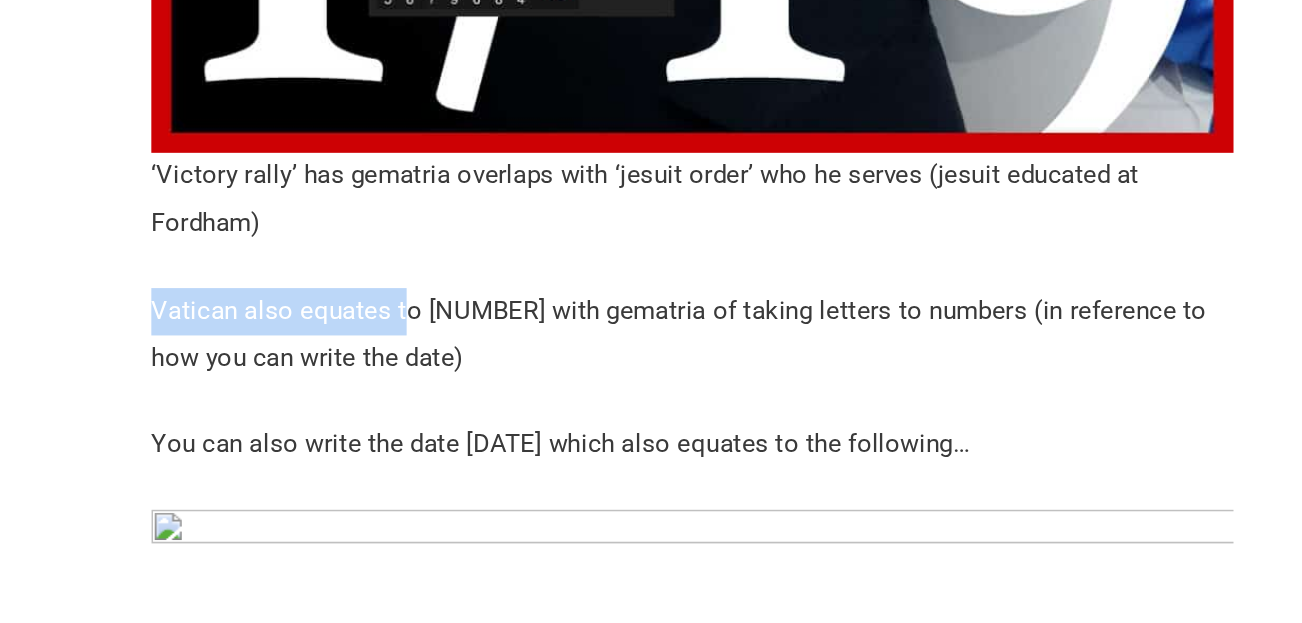 drag, startPoint x: 240, startPoint y: 181, endPoint x: 225, endPoint y: 160, distance: 25.806976 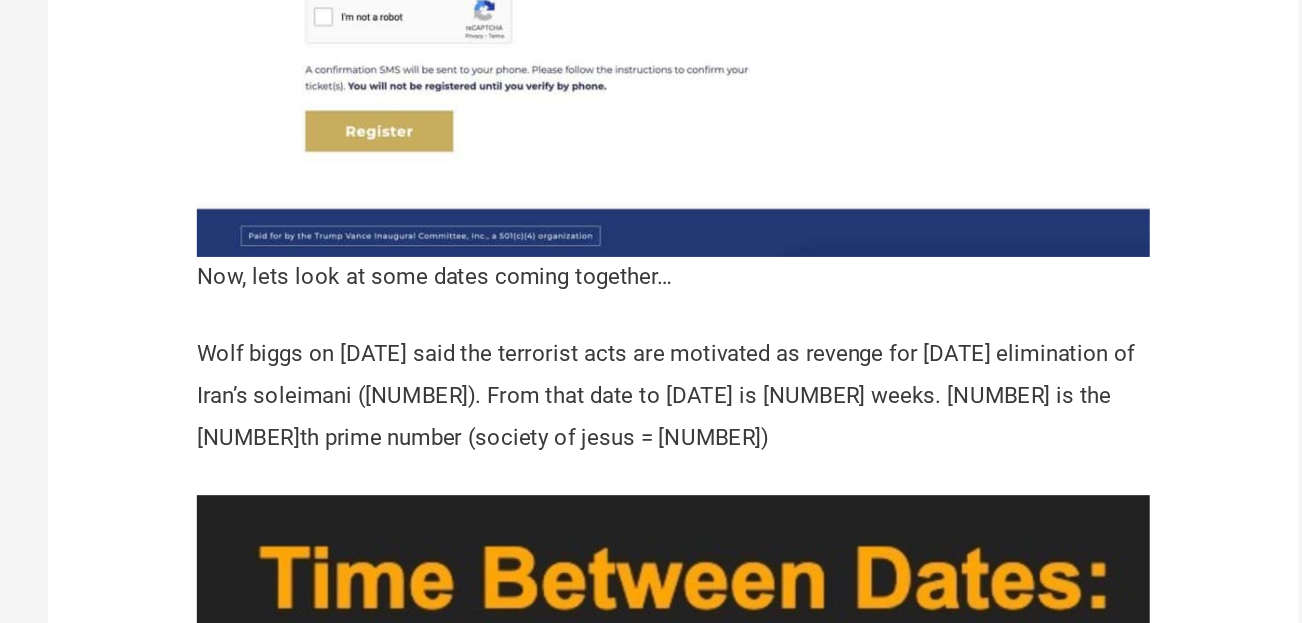 scroll, scrollTop: 3379, scrollLeft: 0, axis: vertical 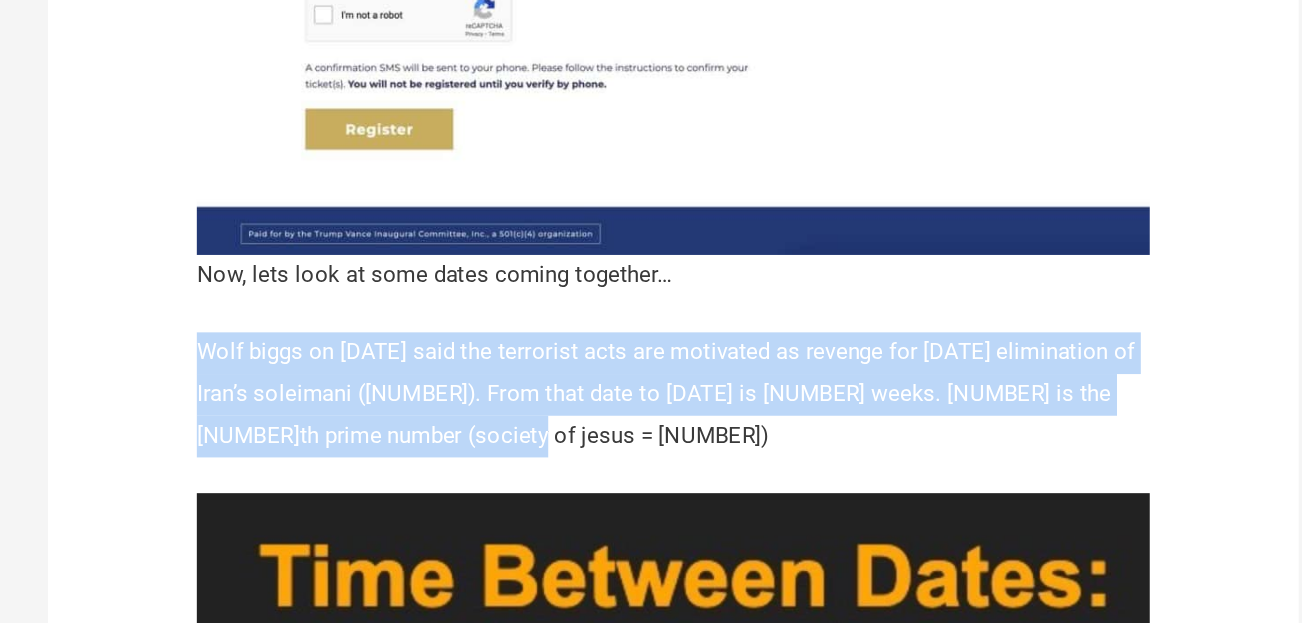 drag, startPoint x: 293, startPoint y: 163, endPoint x: 439, endPoint y: 236, distance: 163.23296 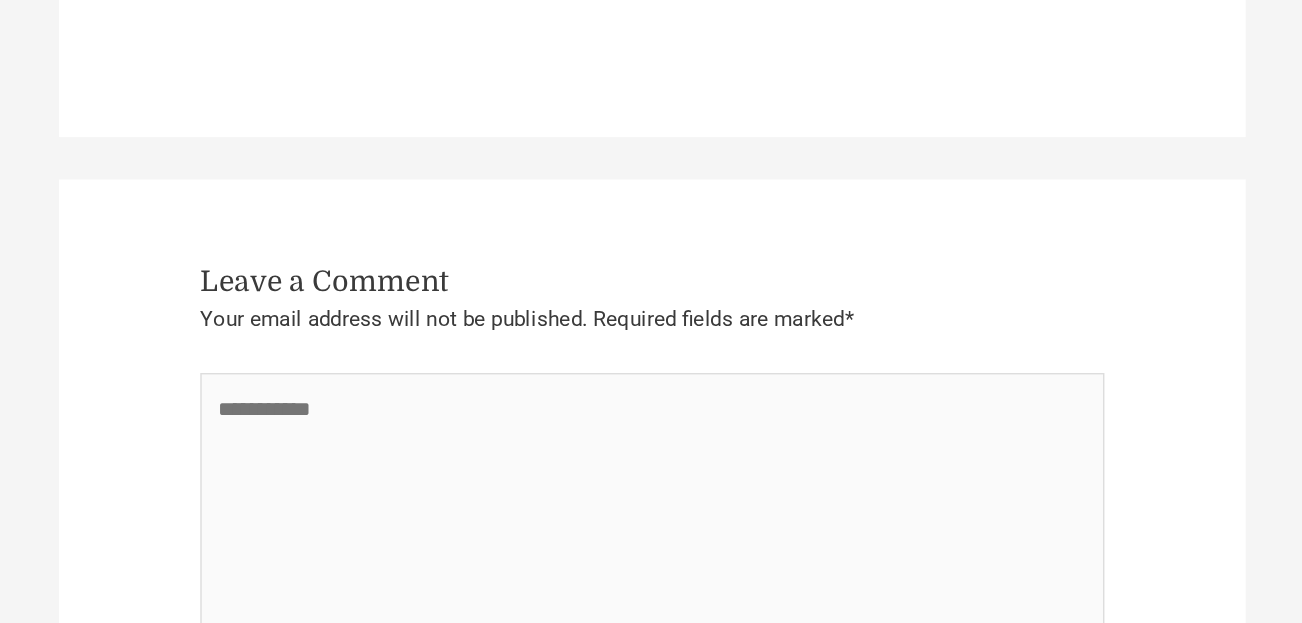 scroll, scrollTop: 18922, scrollLeft: 0, axis: vertical 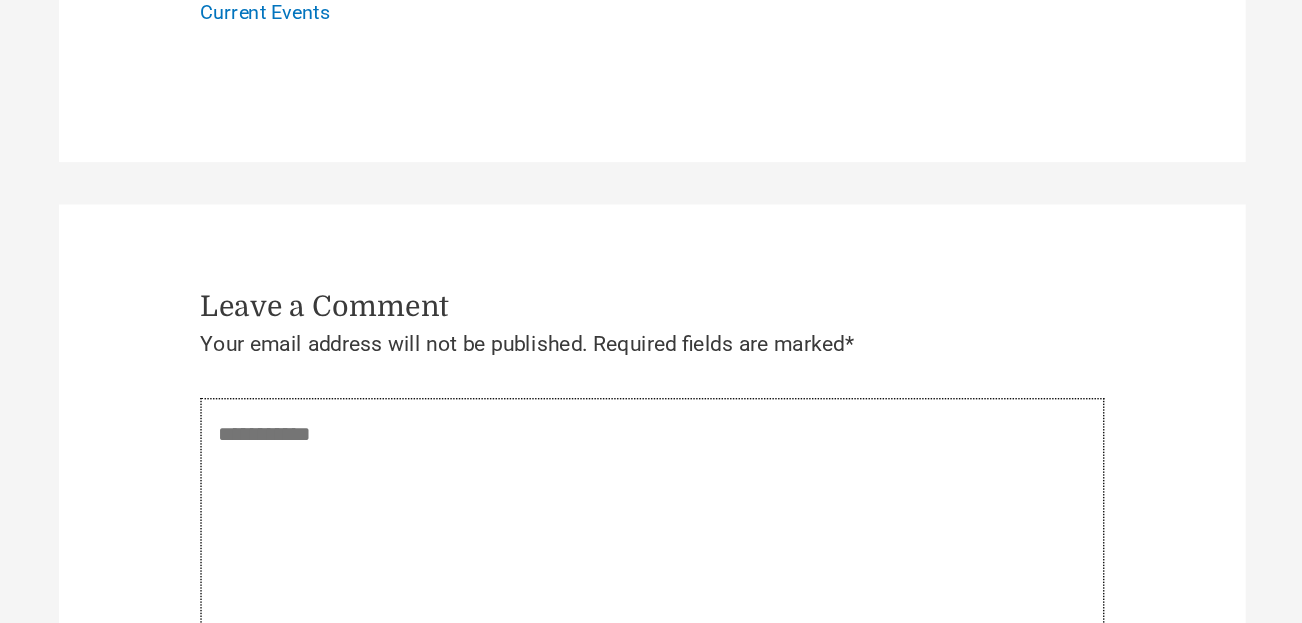 click on "Type here.." at bounding box center [471, 405] 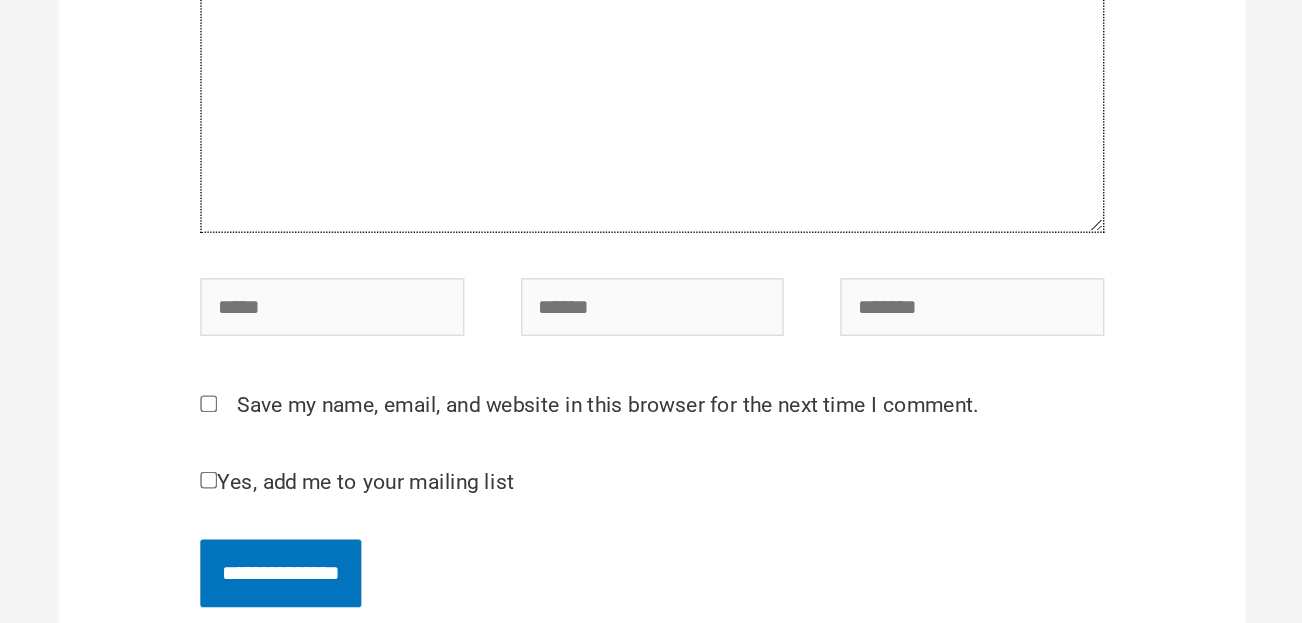 scroll, scrollTop: 19106, scrollLeft: 0, axis: vertical 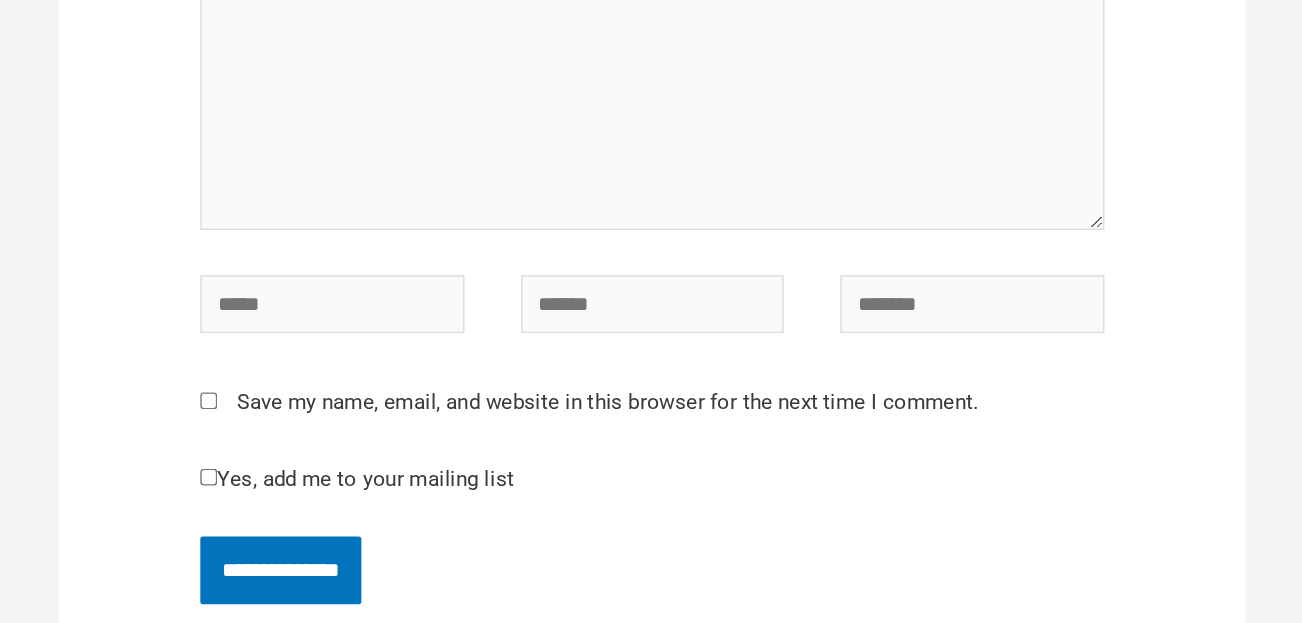 click on "**********" at bounding box center (471, 586) 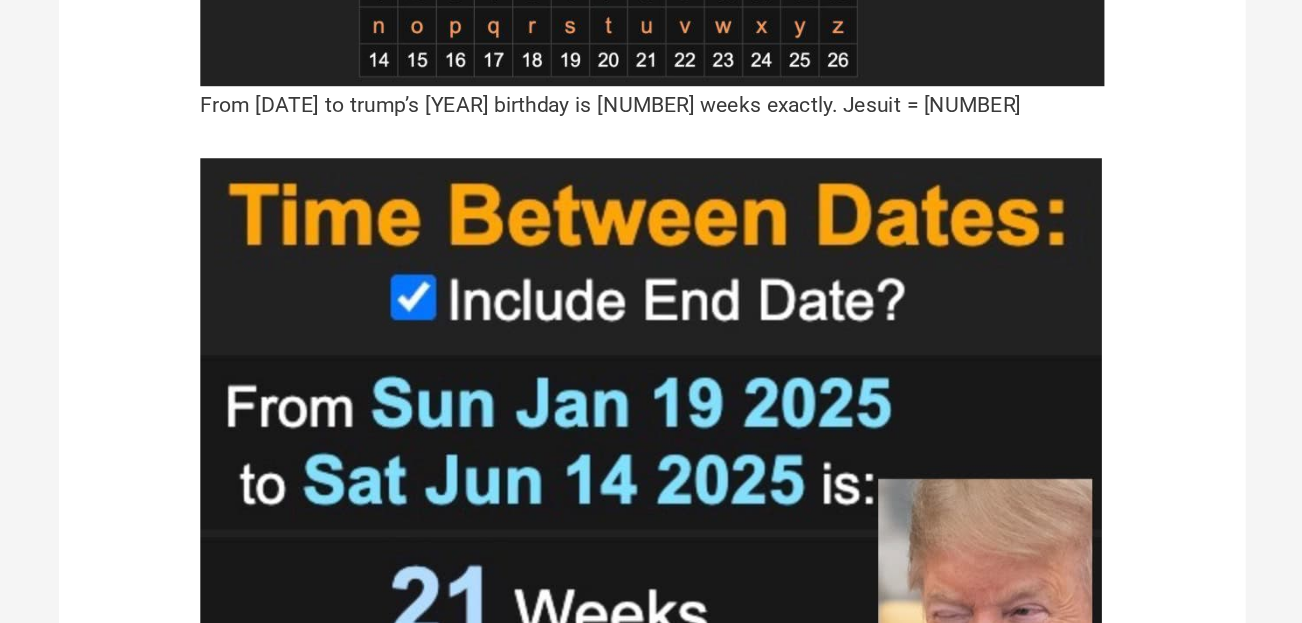 scroll, scrollTop: 6466, scrollLeft: 0, axis: vertical 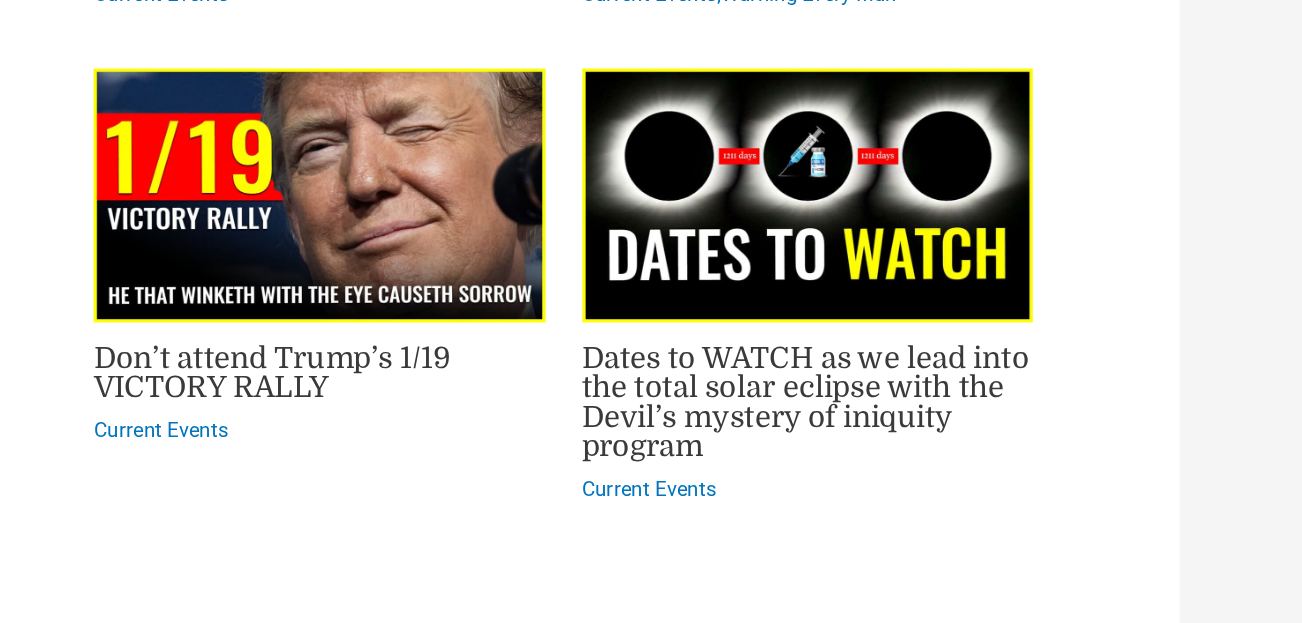 click on "Dates to WATCH as we lead into the total solar eclipse with the Devil’s mystery of iniquity program" at bounding box center [636, 376] 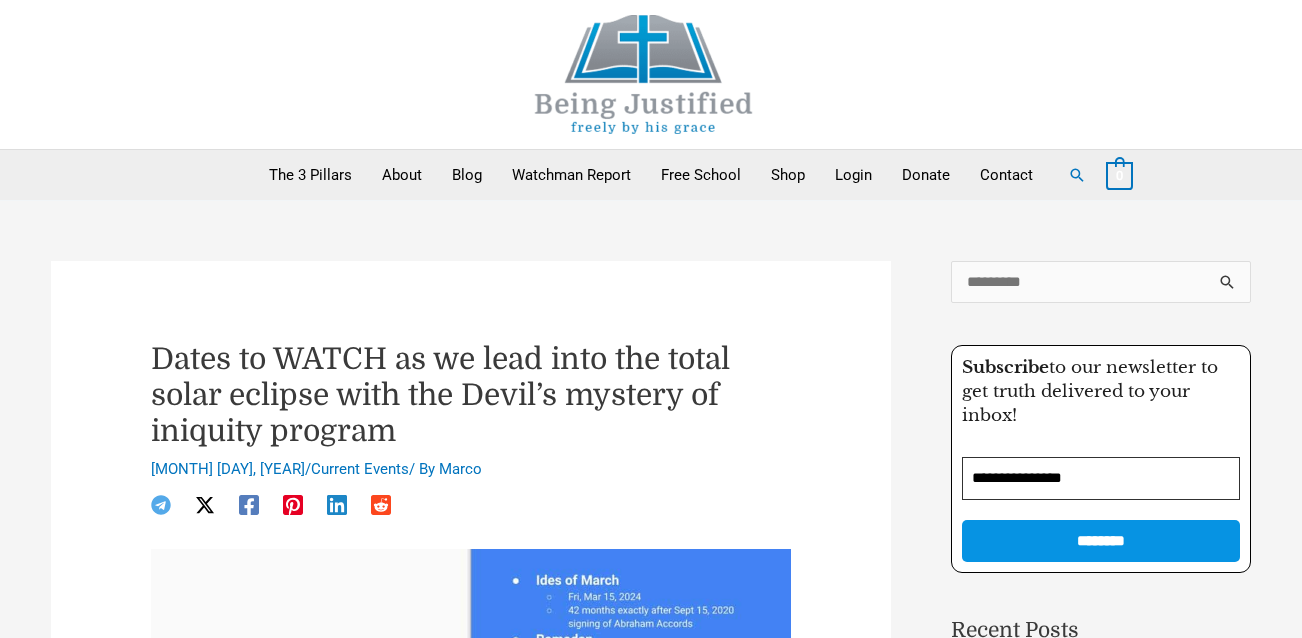 scroll, scrollTop: 0, scrollLeft: 0, axis: both 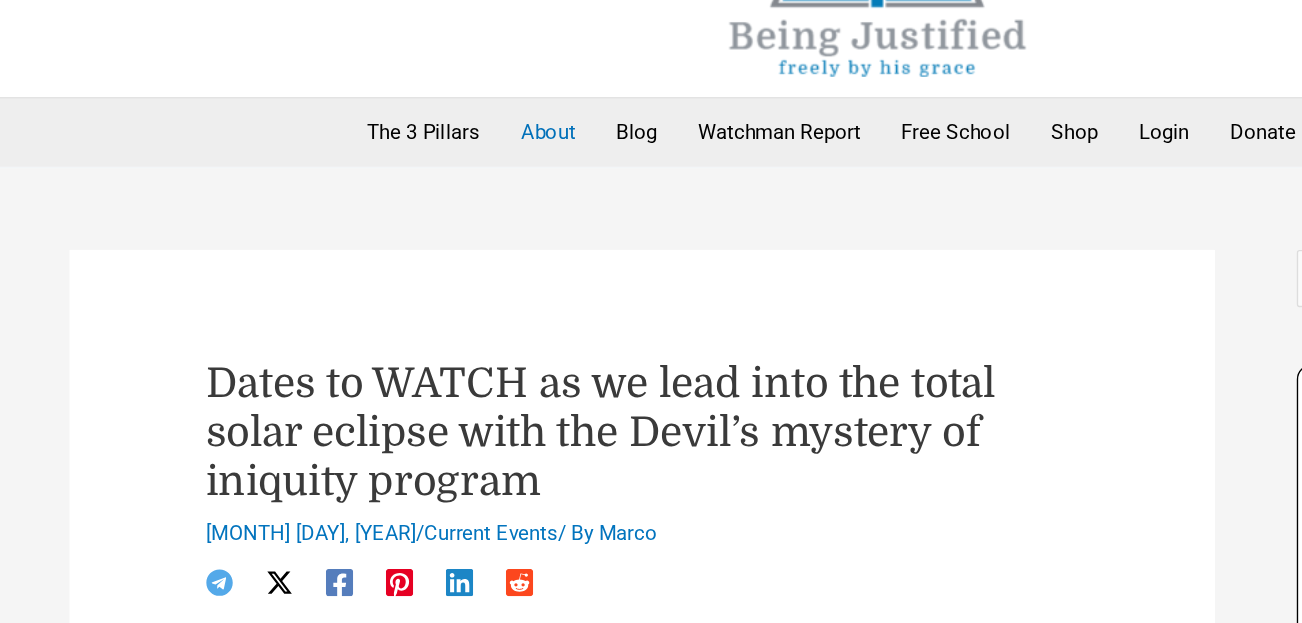 click on "About" at bounding box center (402, 175) 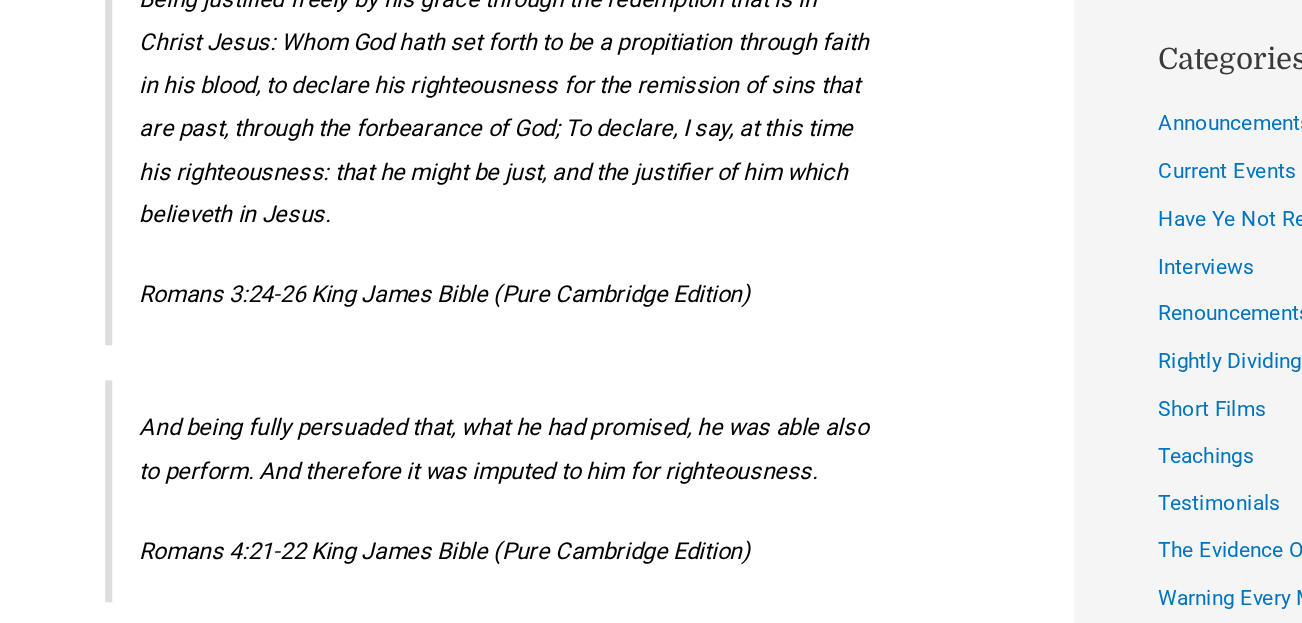 scroll, scrollTop: 967, scrollLeft: 0, axis: vertical 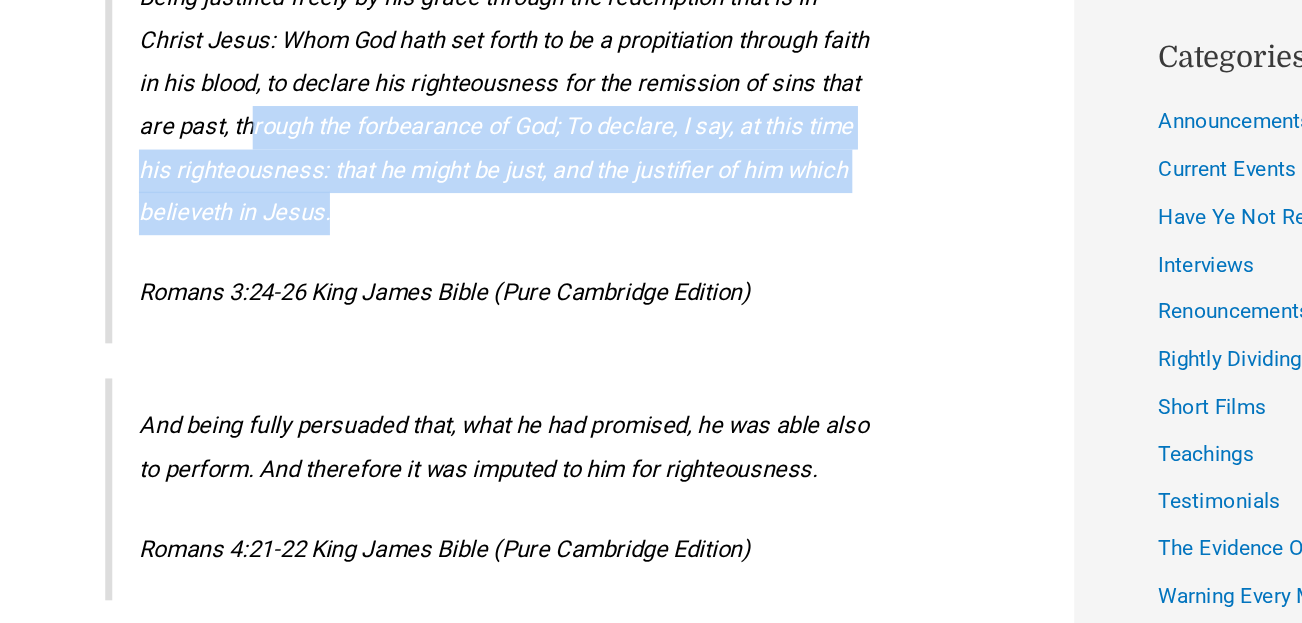 drag, startPoint x: 267, startPoint y: 141, endPoint x: 177, endPoint y: 74, distance: 112.200714 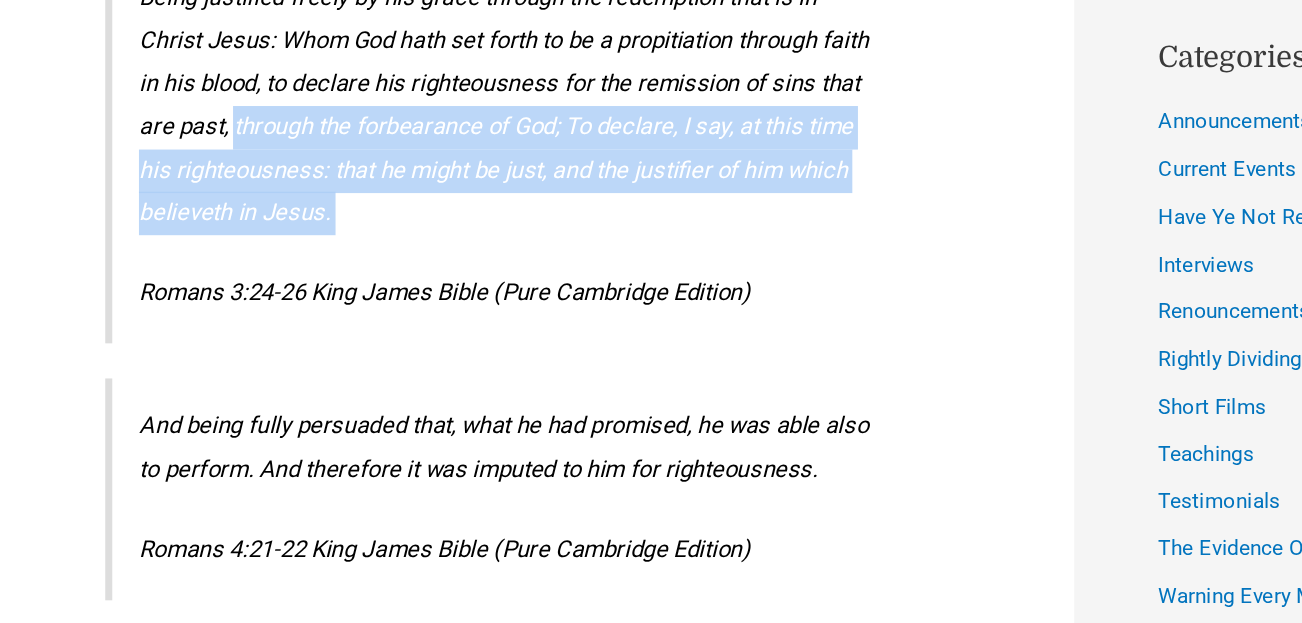 drag, startPoint x: 177, startPoint y: 74, endPoint x: 267, endPoint y: 136, distance: 109.28861 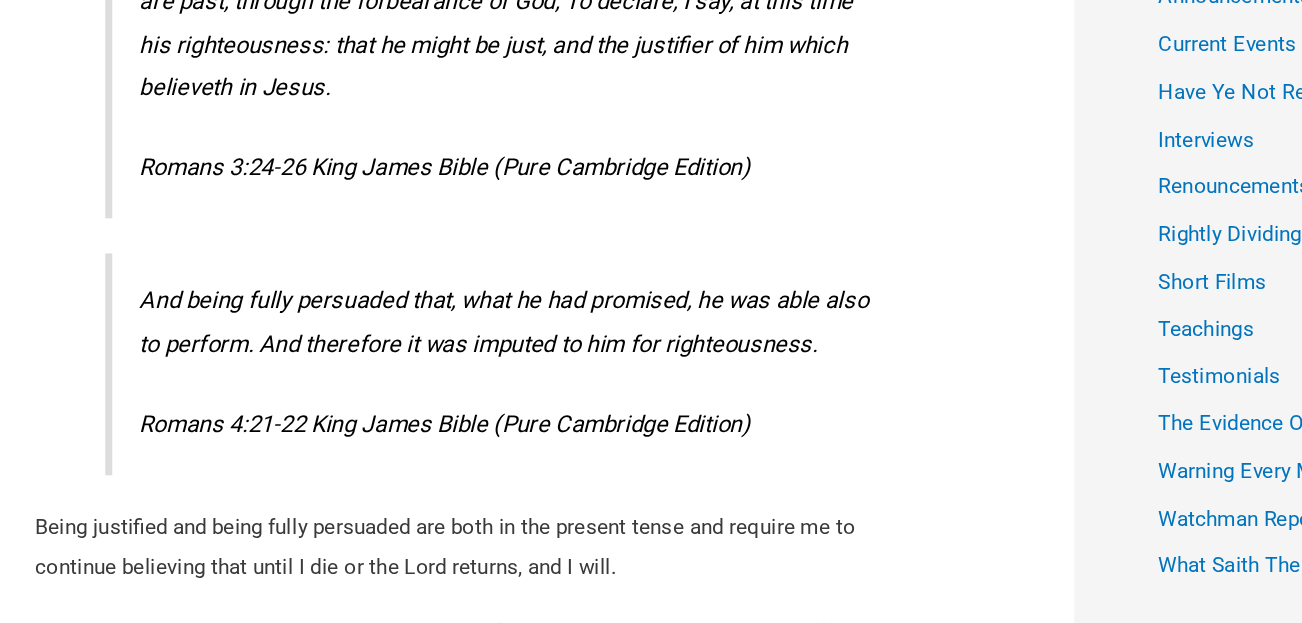 scroll, scrollTop: 1057, scrollLeft: 0, axis: vertical 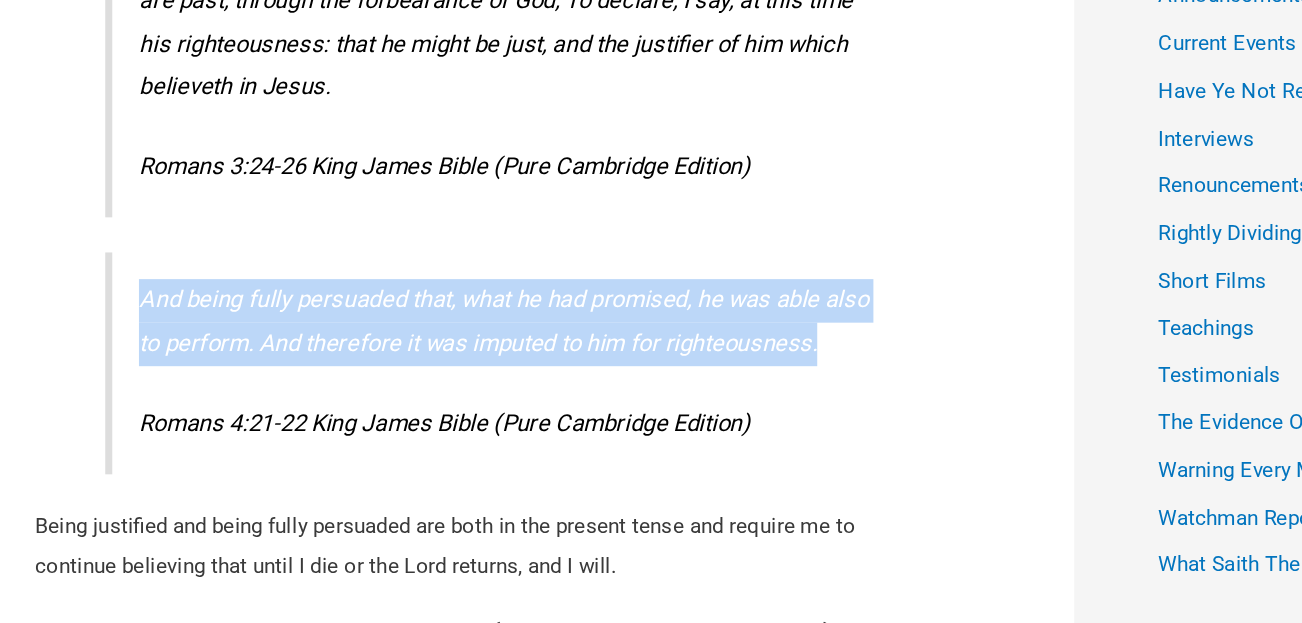 drag, startPoint x: 252, startPoint y: 164, endPoint x: 349, endPoint y: 247, distance: 127.66362 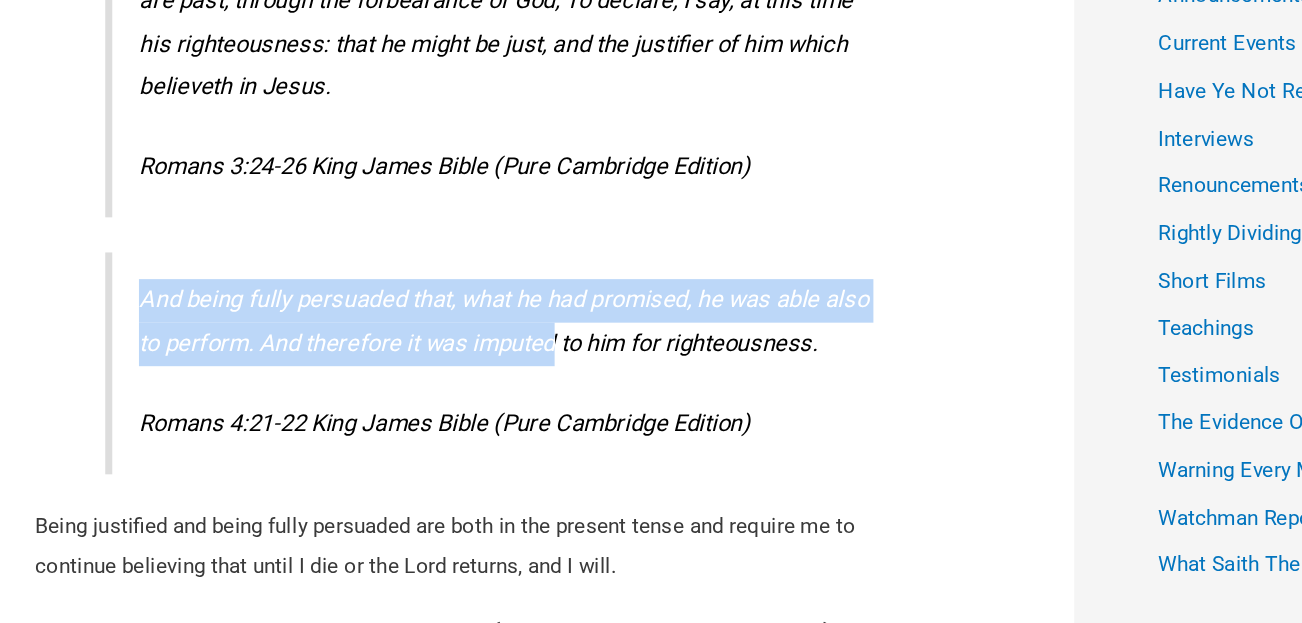 drag, startPoint x: 221, startPoint y: 171, endPoint x: 355, endPoint y: 236, distance: 148.93288 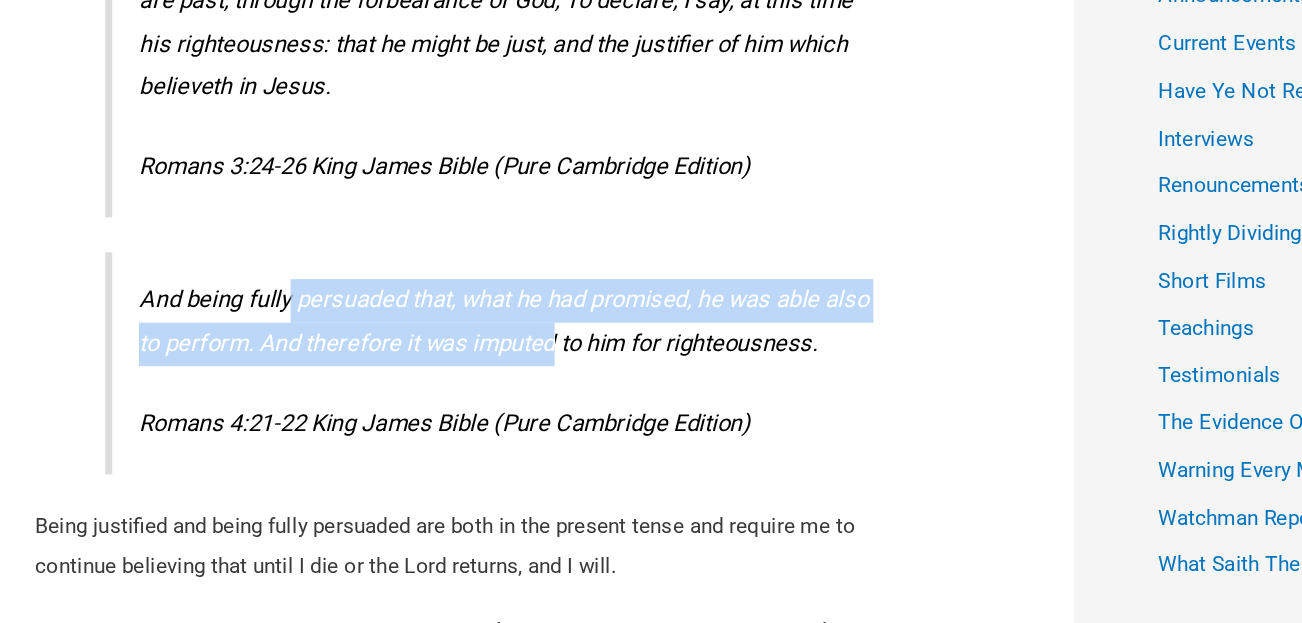 drag, startPoint x: 355, startPoint y: 236, endPoint x: 207, endPoint y: 194, distance: 153.84407 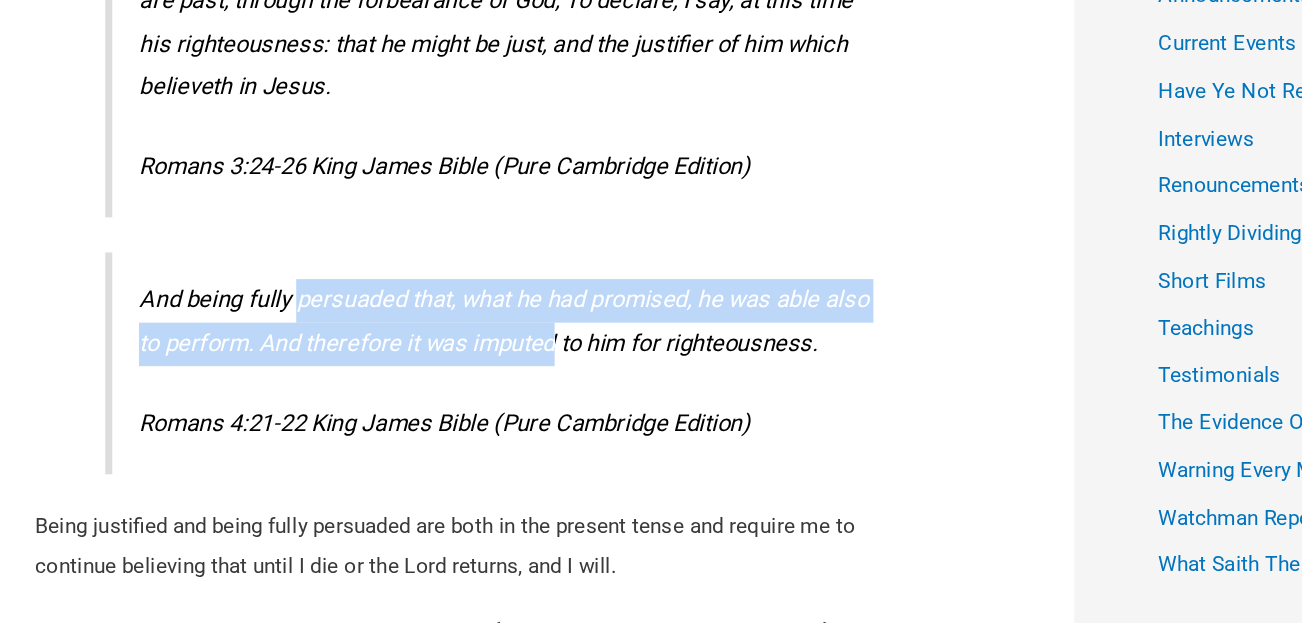 drag, startPoint x: 390, startPoint y: 234, endPoint x: 242, endPoint y: 193, distance: 153.57408 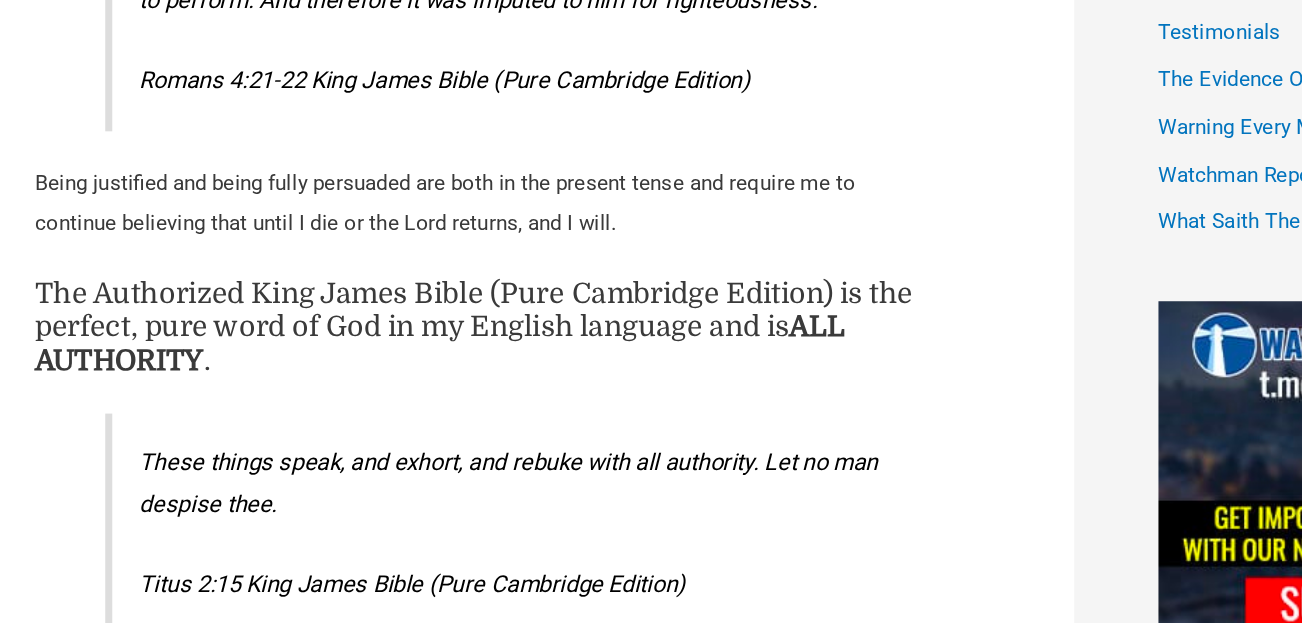 scroll, scrollTop: 1303, scrollLeft: 0, axis: vertical 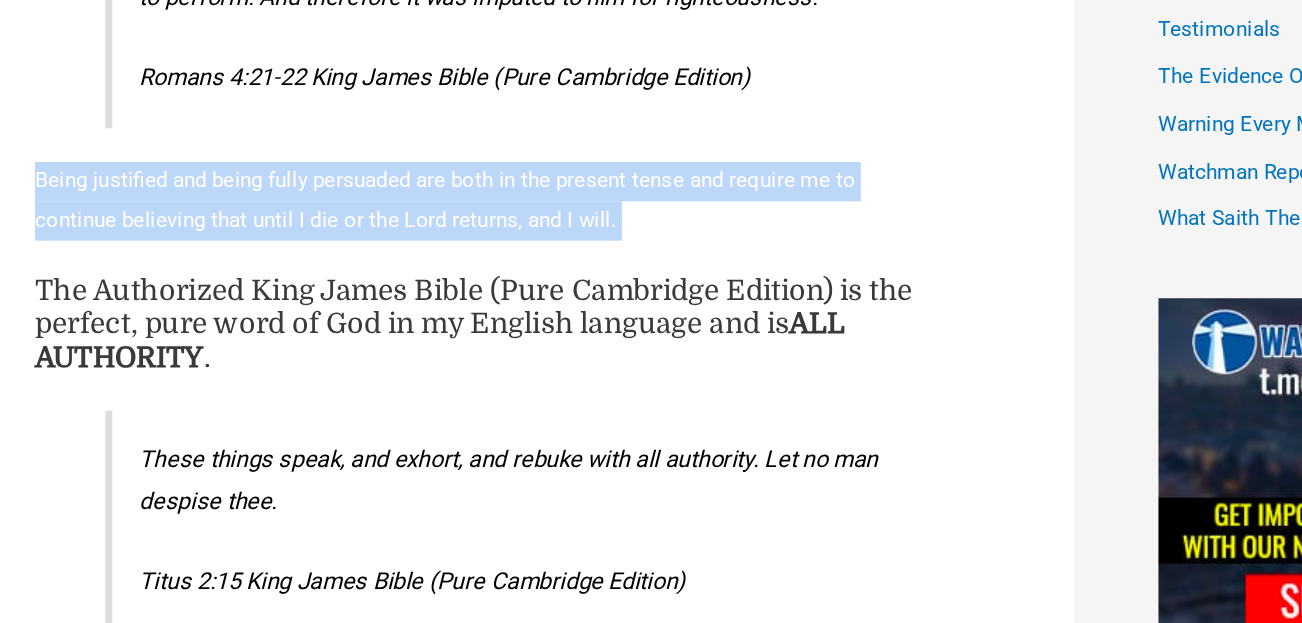 drag, startPoint x: 141, startPoint y: 75, endPoint x: 249, endPoint y: 165, distance: 140.58449 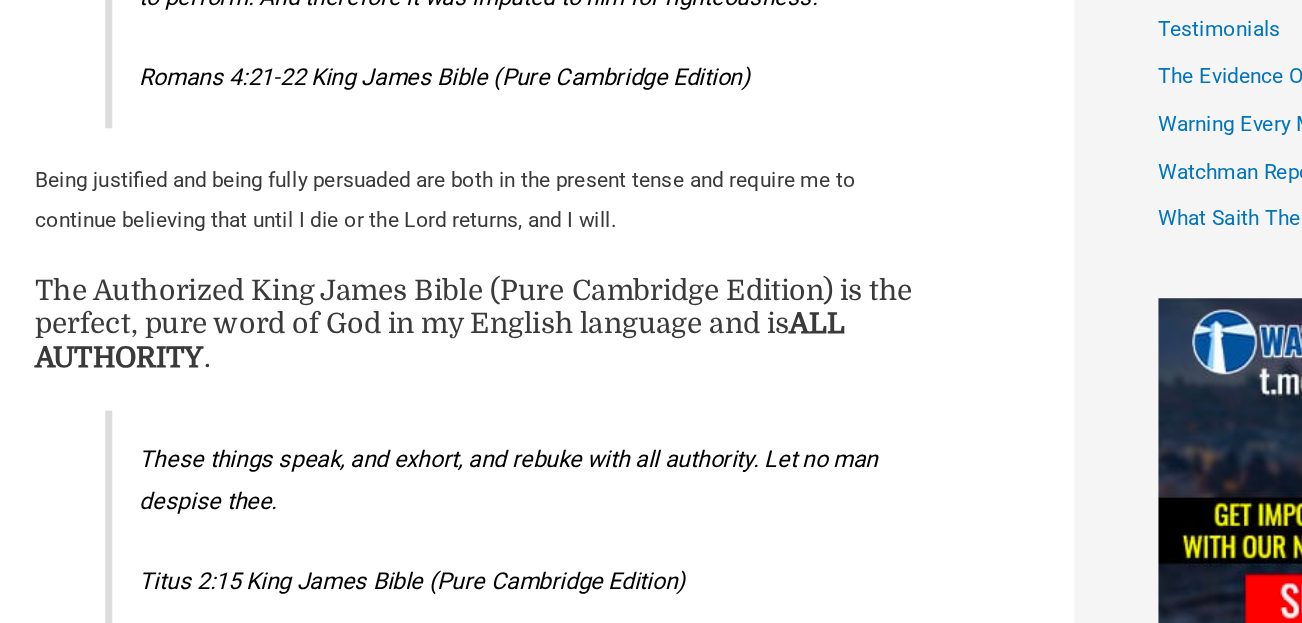 click on "I, [FIRST] [LAST] (the author of this website) believe in Jesus and have faith in his blood as payment for my sins, fully persuaded, knowing that what God has promised (eternal life) he is able to perform all pursuant to the doctrine of justification taught aright to me in the Authorized King James Bible in the book of Romans chapter 3:24-26.
The 3 pillars of doctrine I believe:
JUSTIFICATION
ALL AUTHORITY
STABLISH
Justification  is found in Romans 3:24-26 of an Authorized King James Bible (Pure Cambridge Edition)
Being justified freely by his grace through the redemption that is in Christ Jesus: Whom God hath set forth to be a propitiation through faith in his blood, to declare his righteousness for the remission of sins that are past, through the forbearance of God; To declare, I say, at this time his righteousness: that he might be just, and the justifier of him which believeth in Jesus. Romans 3:24-26 King James Bible (Pure Cambridge Edition)" at bounding box center (471, 795) 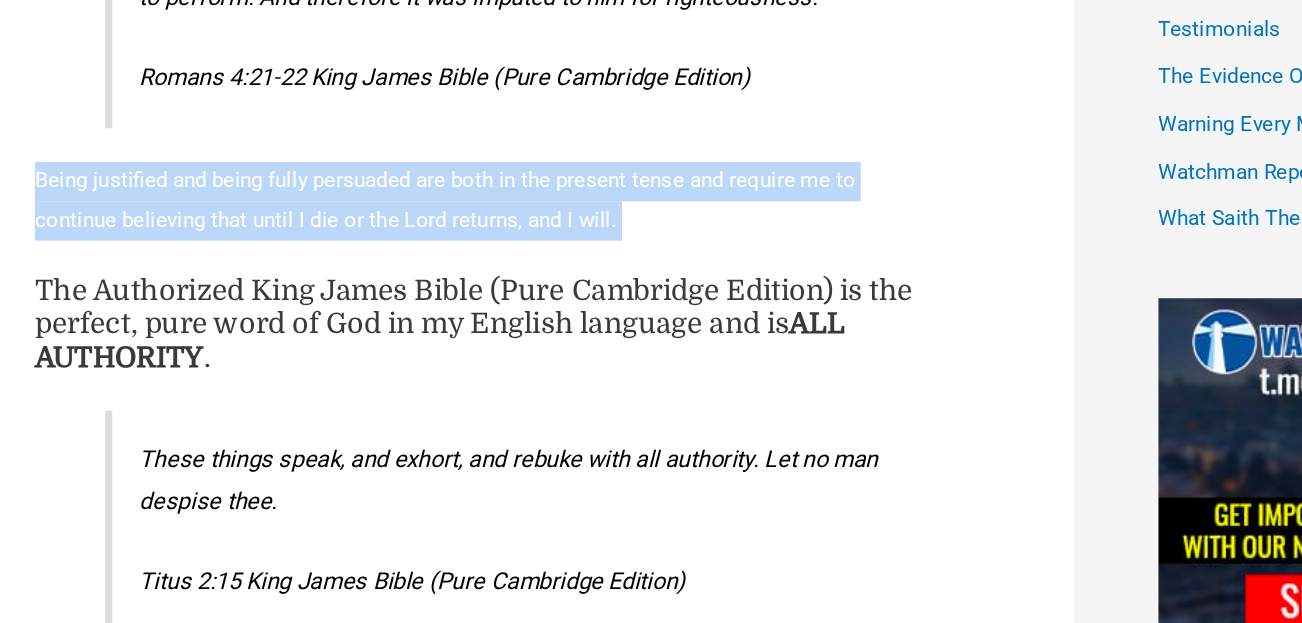 drag, startPoint x: 281, startPoint y: 163, endPoint x: 159, endPoint y: 101, distance: 136.85028 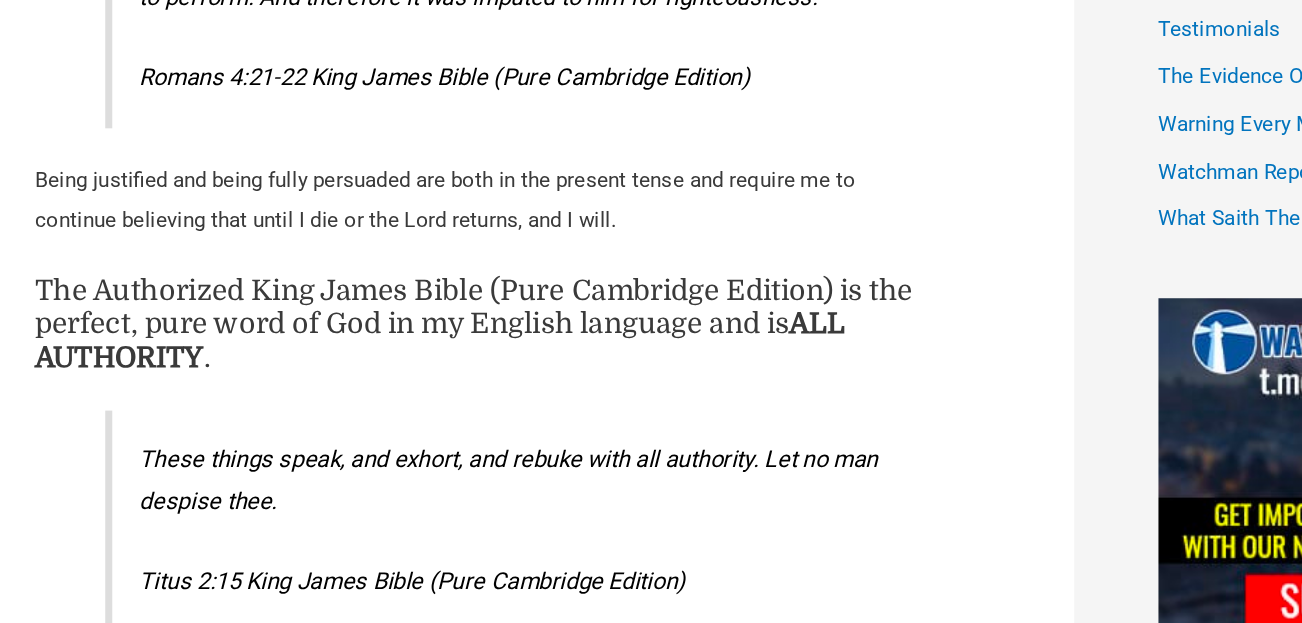 click on "I, [FIRST] [LAST] (the author of this website) believe in Jesus and have faith in his blood as payment for my sins, fully persuaded, knowing that what God has promised (eternal life) he is able to perform all pursuant to the doctrine of justification taught aright to me in the Authorized King James Bible in the book of Romans chapter 3:24-26.
The 3 pillars of doctrine I believe:
JUSTIFICATION
ALL AUTHORITY
STABLISH
Justification  is found in Romans 3:24-26 of an Authorized King James Bible (Pure Cambridge Edition)
Being justified freely by his grace through the redemption that is in Christ Jesus: Whom God hath set forth to be a propitiation through faith in his blood, to declare his righteousness for the remission of sins that are past, through the forbearance of God; To declare, I say, at this time his righteousness: that he might be just, and the justifier of him which believeth in Jesus. Romans 3:24-26 King James Bible (Pure Cambridge Edition)" at bounding box center (471, 795) 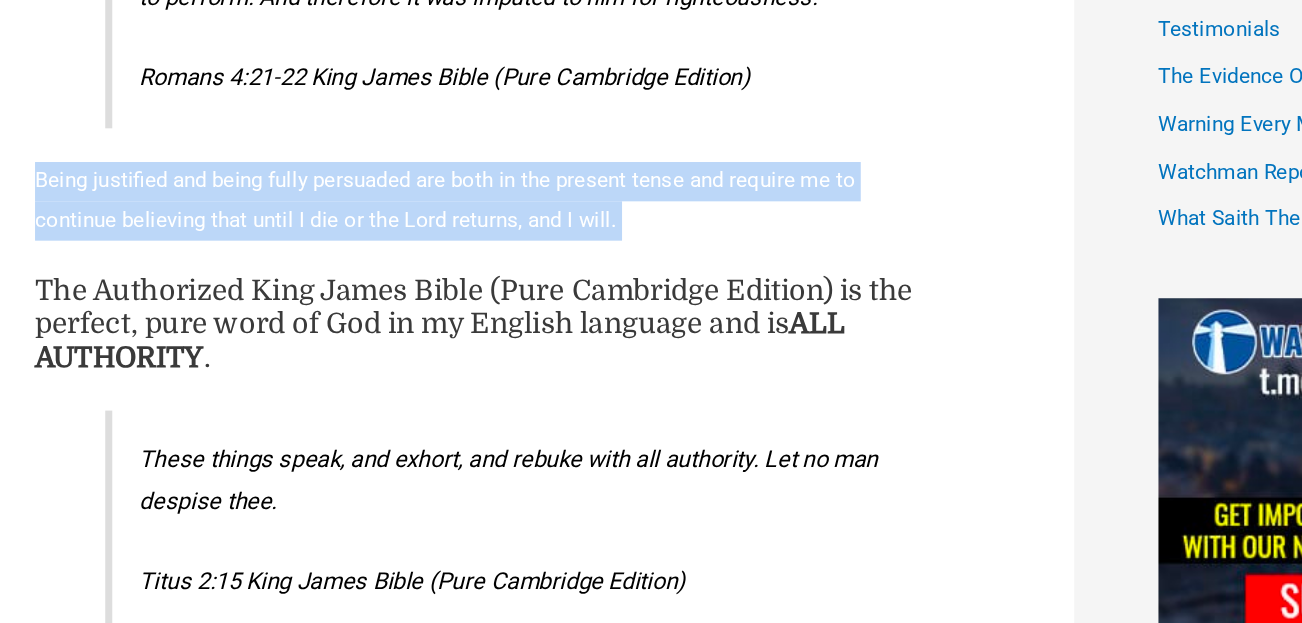 drag, startPoint x: 330, startPoint y: 161, endPoint x: 158, endPoint y: 91, distance: 185.69868 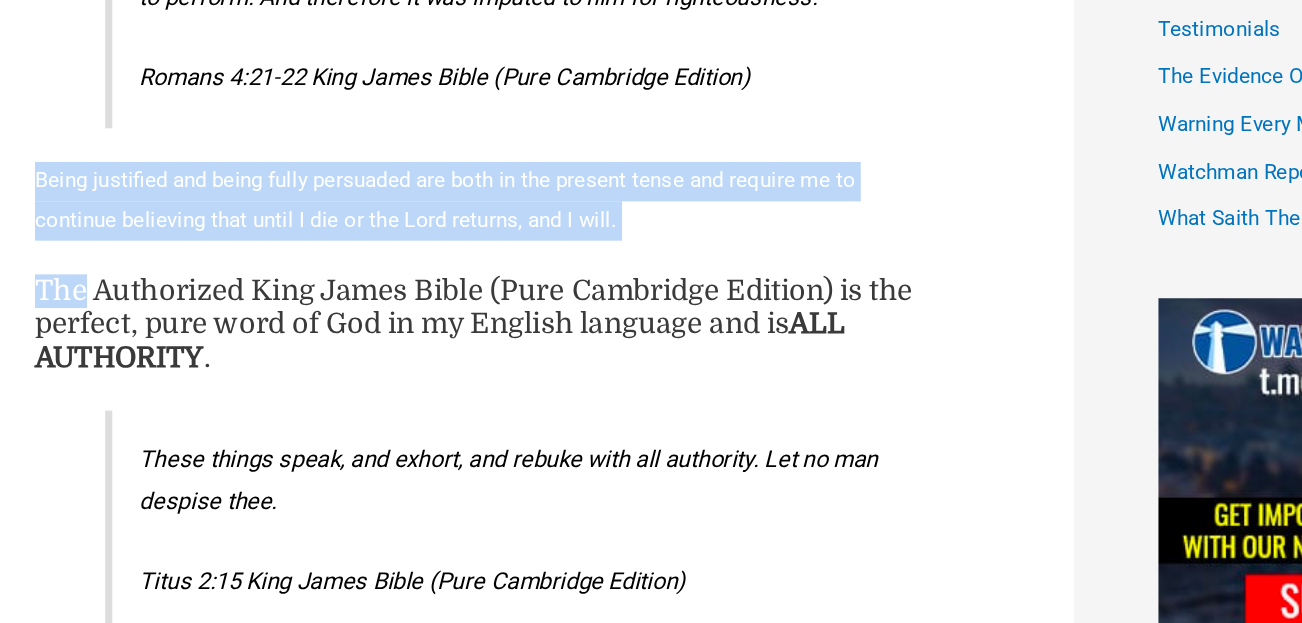 drag, startPoint x: 158, startPoint y: 91, endPoint x: 331, endPoint y: 161, distance: 186.62529 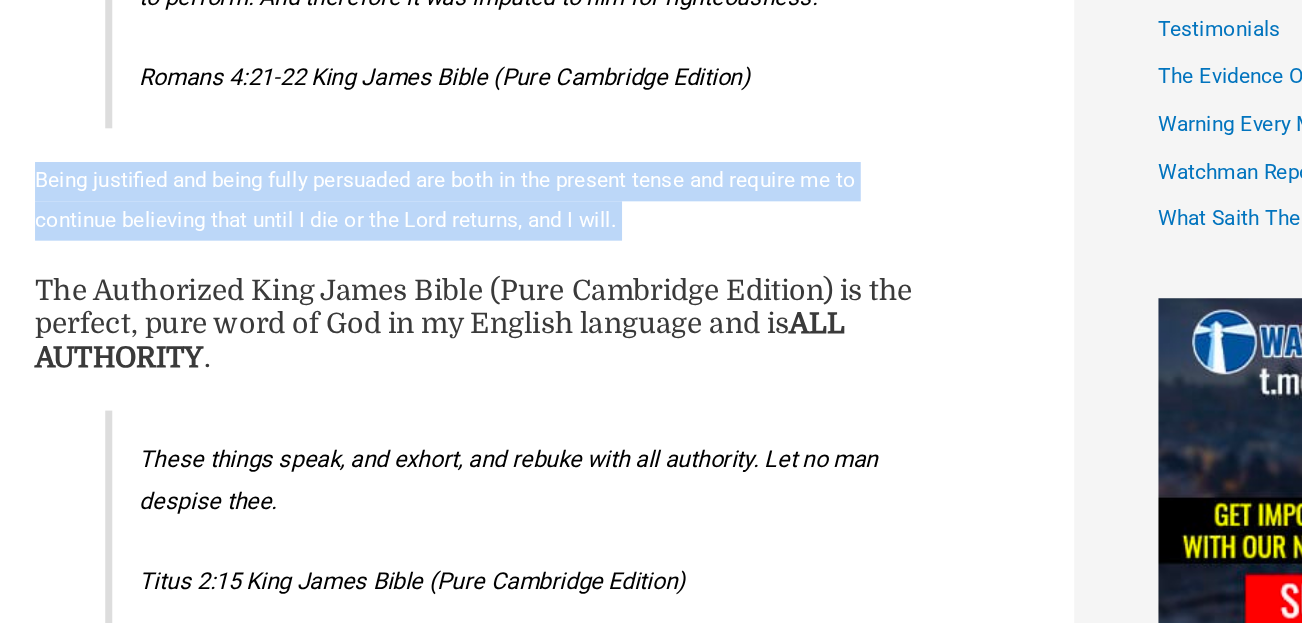 drag, startPoint x: 355, startPoint y: 162, endPoint x: 170, endPoint y: 76, distance: 204.01225 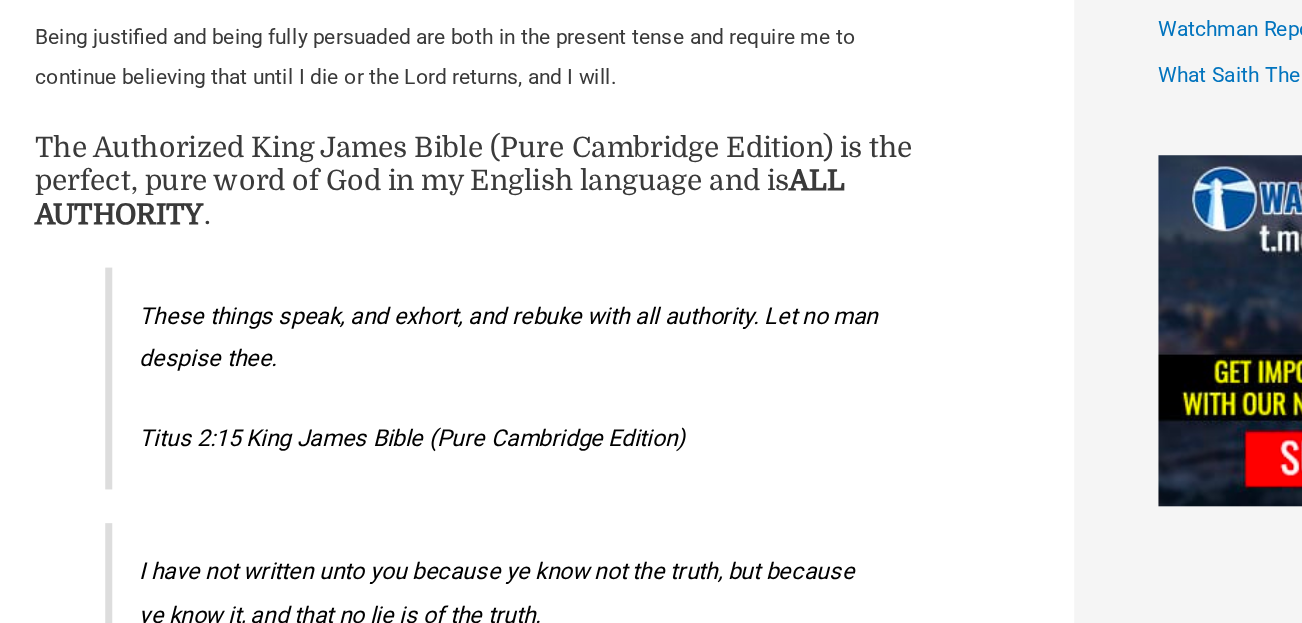 scroll, scrollTop: 1407, scrollLeft: 0, axis: vertical 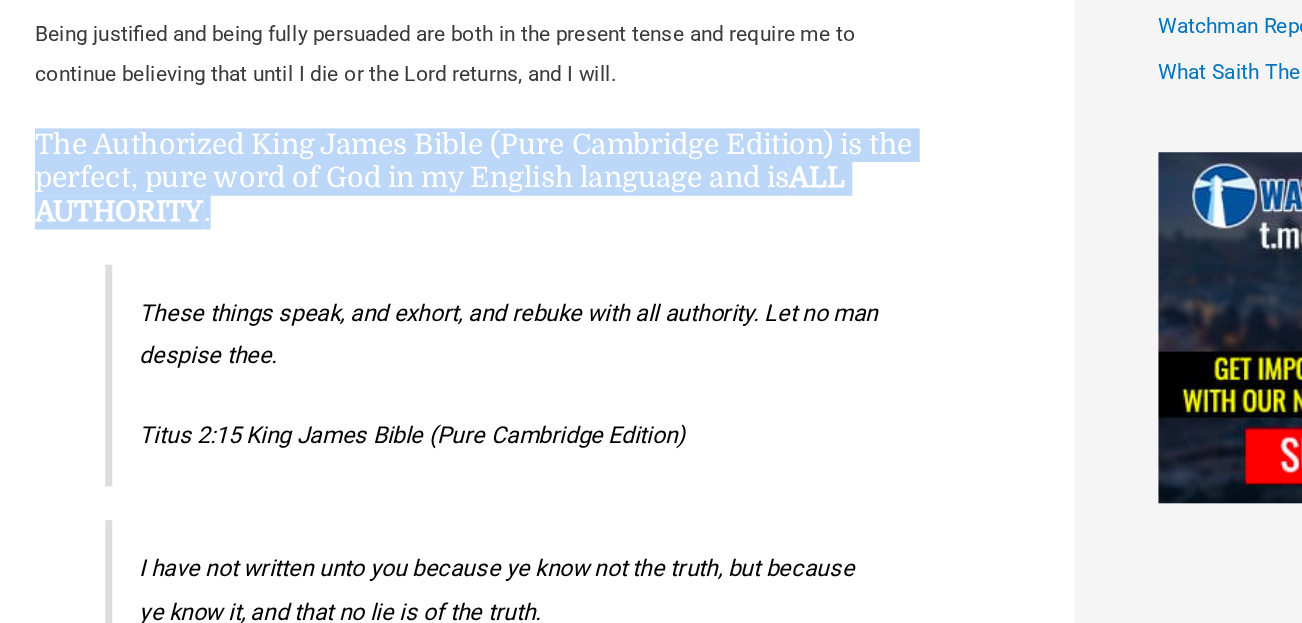 drag, startPoint x: 144, startPoint y: 74, endPoint x: 282, endPoint y: 150, distance: 157.54364 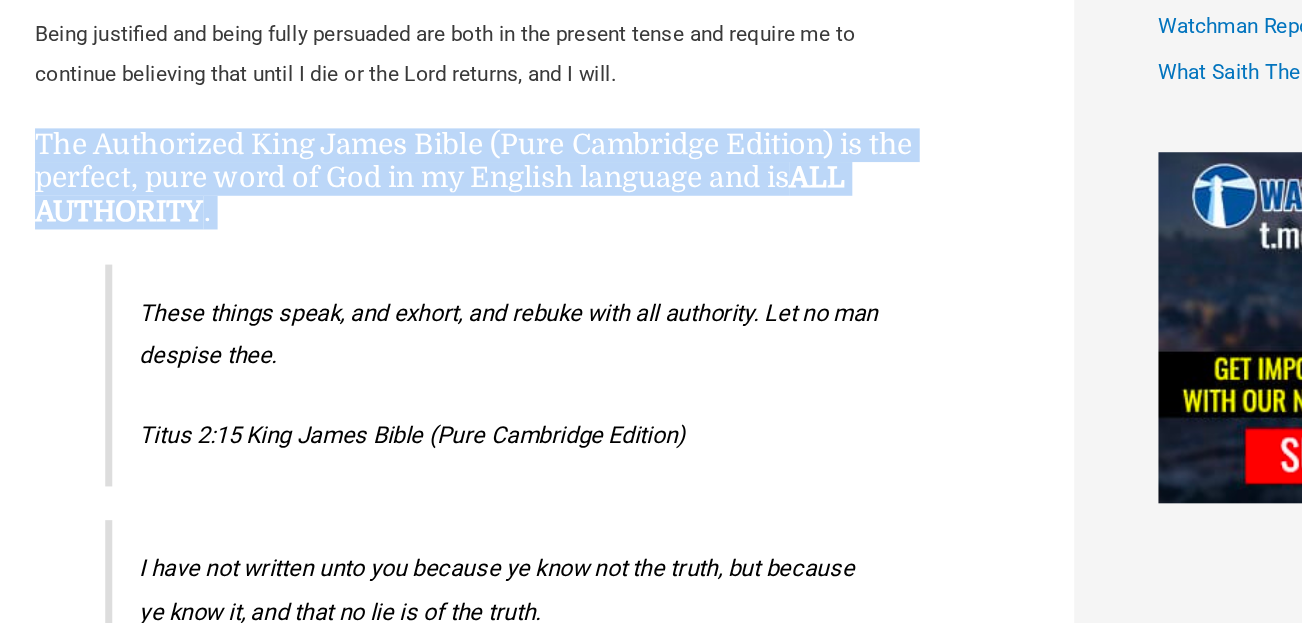 drag, startPoint x: 282, startPoint y: 150, endPoint x: 126, endPoint y: 64, distance: 178.13478 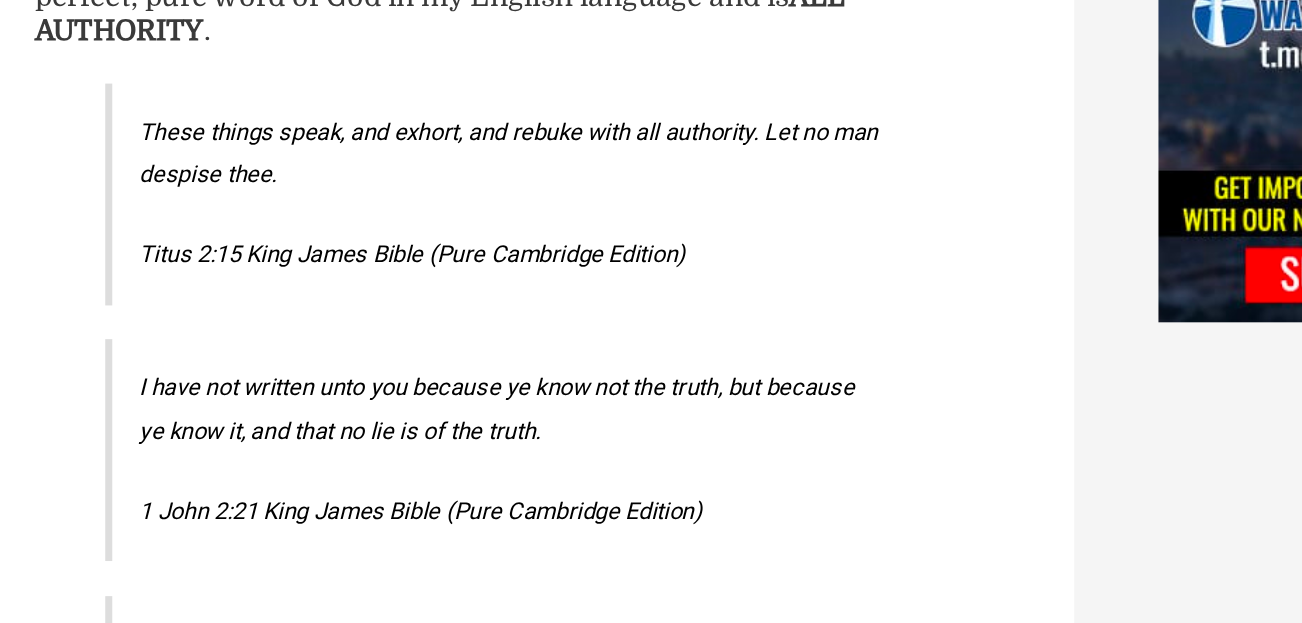 scroll, scrollTop: 1537, scrollLeft: 0, axis: vertical 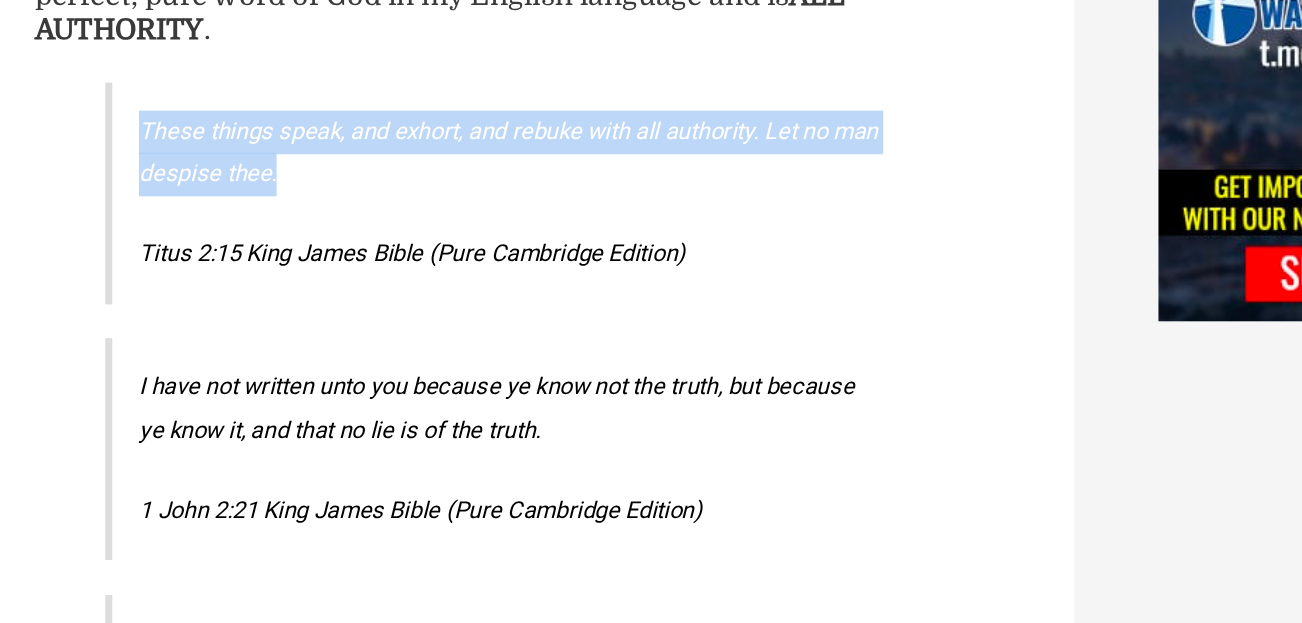 drag, startPoint x: 259, startPoint y: 124, endPoint x: 210, endPoint y: 57, distance: 83.00603 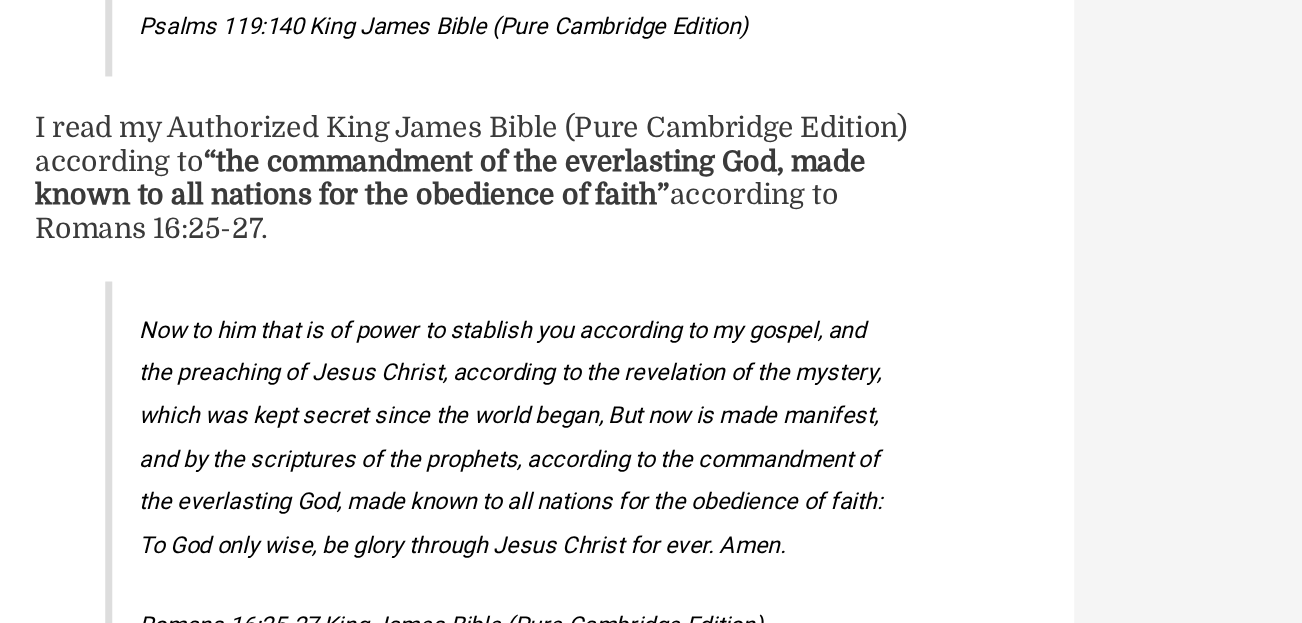 scroll, scrollTop: 2035, scrollLeft: 0, axis: vertical 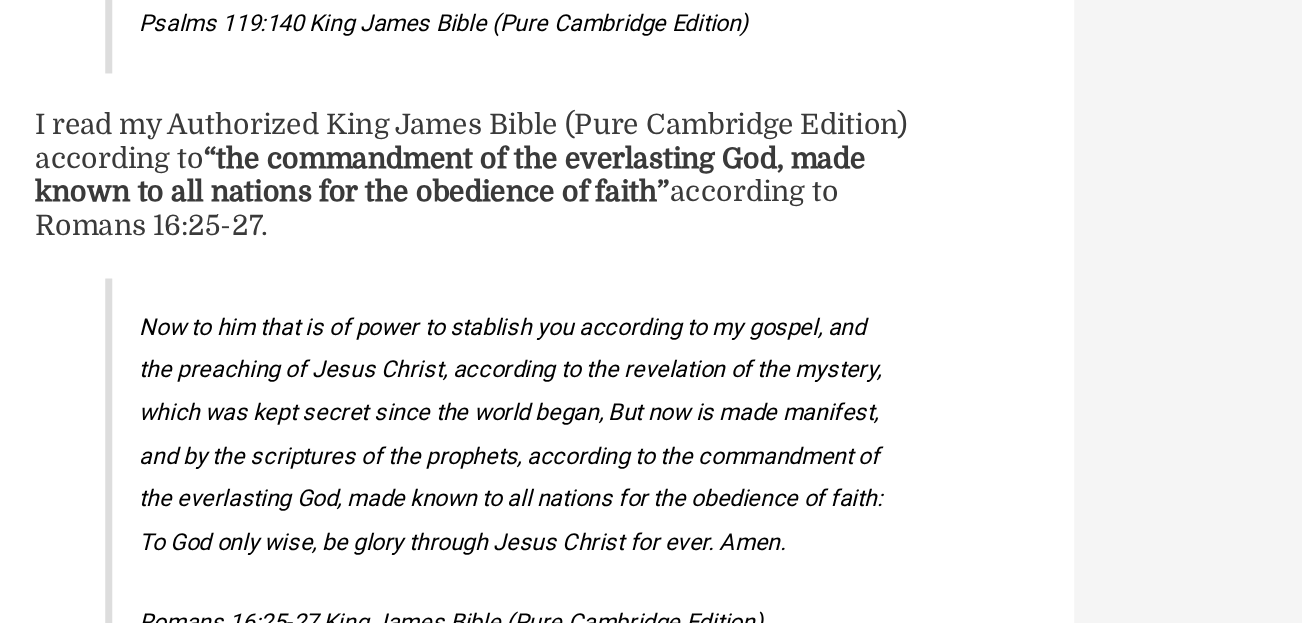 drag, startPoint x: 336, startPoint y: 143, endPoint x: 220, endPoint y: 44, distance: 152.50246 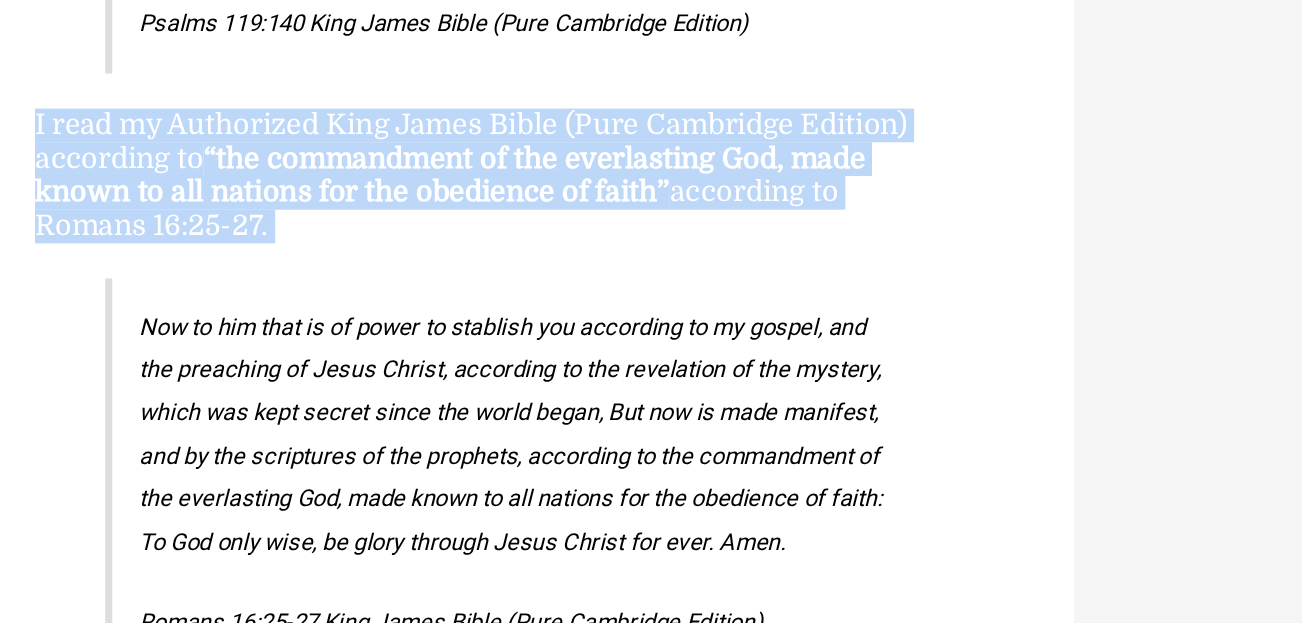 drag, startPoint x: 220, startPoint y: 44, endPoint x: 326, endPoint y: 136, distance: 140.35669 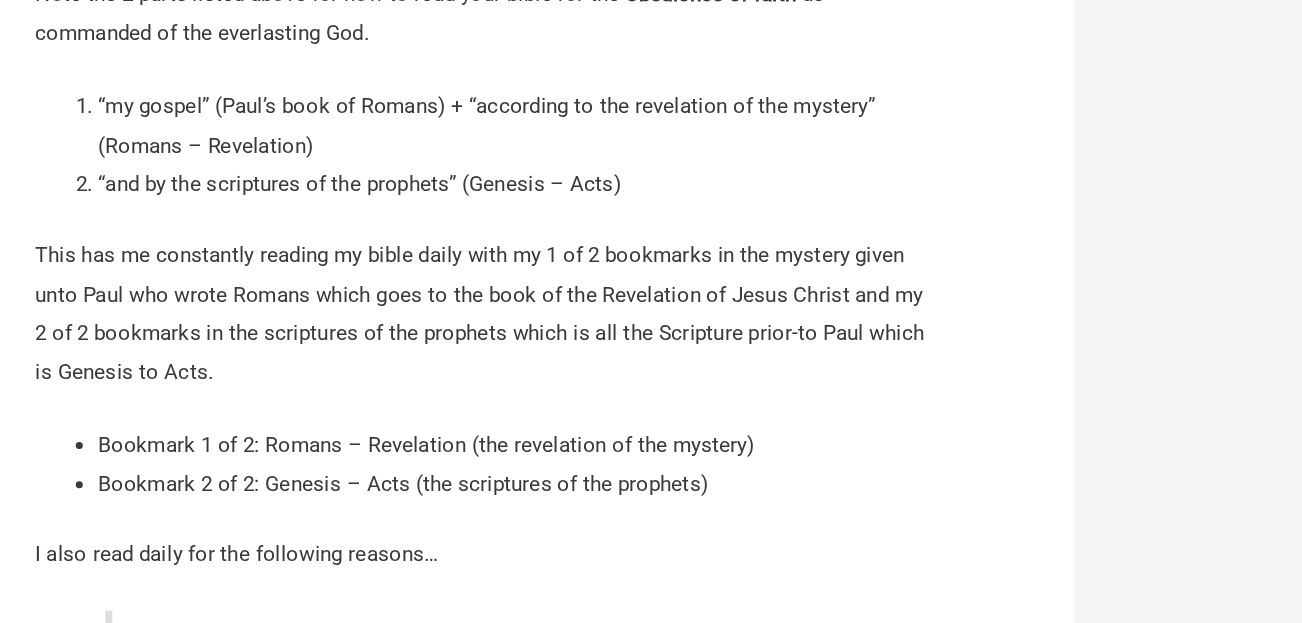 scroll, scrollTop: 2560, scrollLeft: 0, axis: vertical 